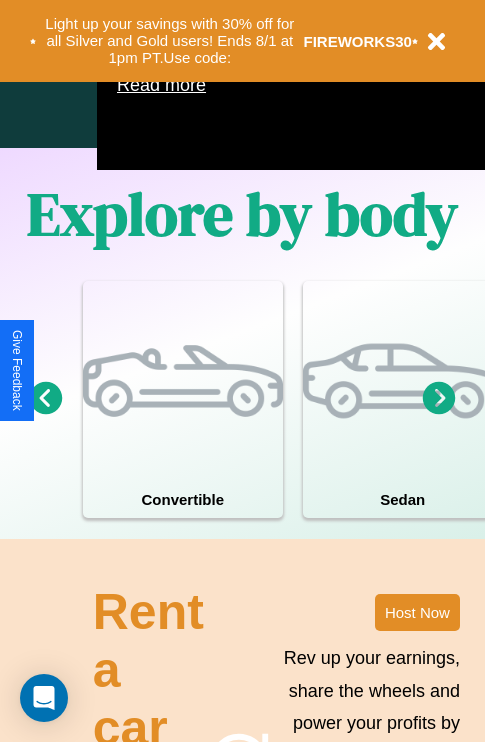 scroll, scrollTop: 1285, scrollLeft: 0, axis: vertical 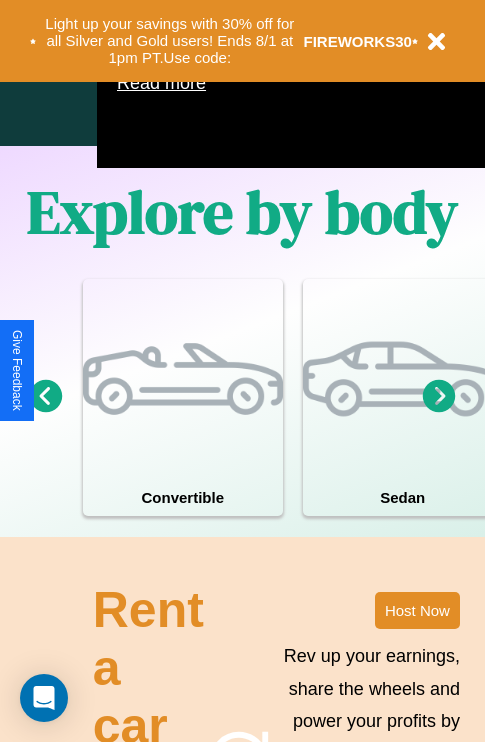 click 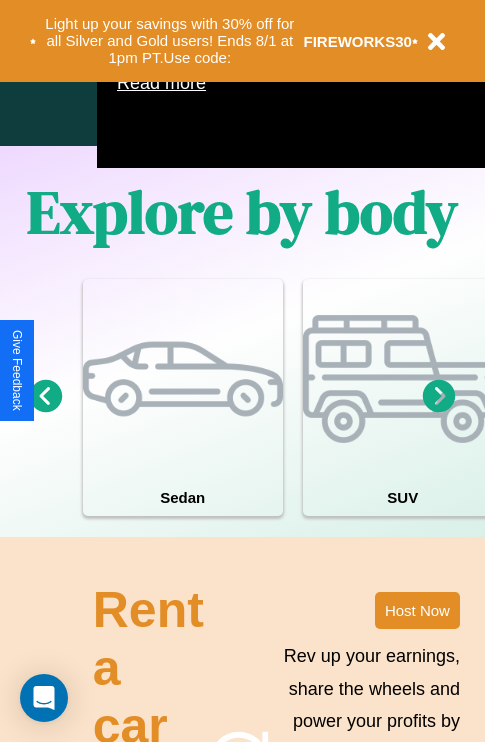click 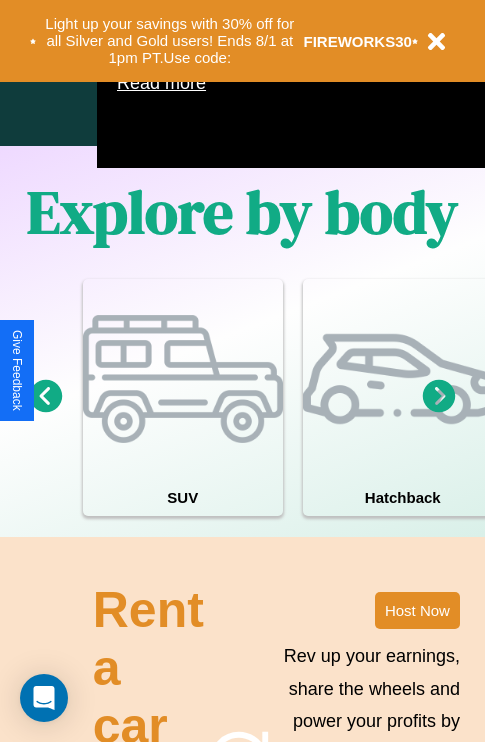 click 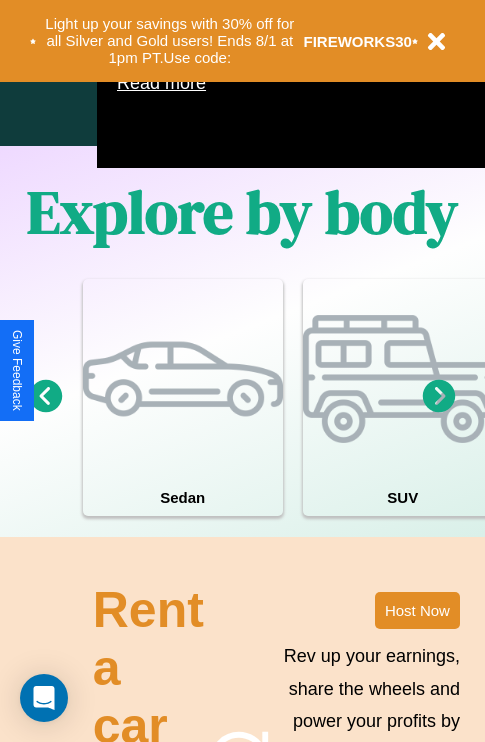 click 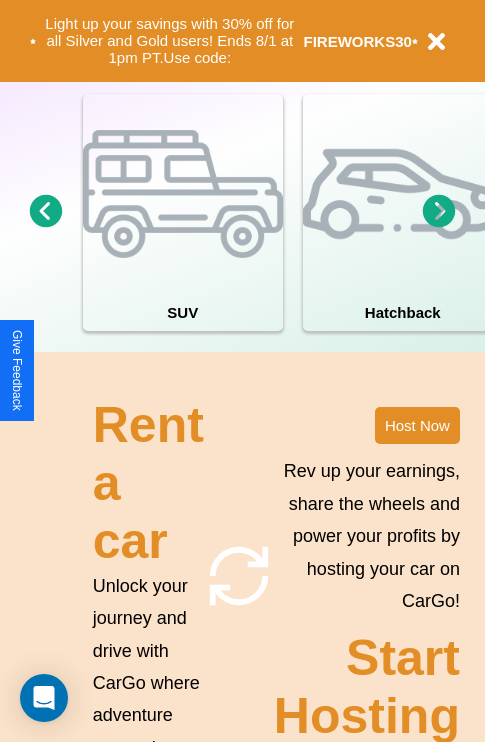 scroll, scrollTop: 1558, scrollLeft: 0, axis: vertical 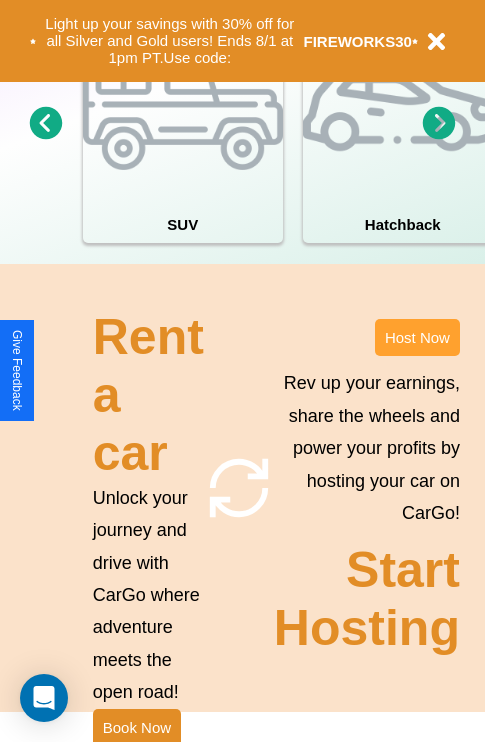click on "Host Now" at bounding box center [417, 337] 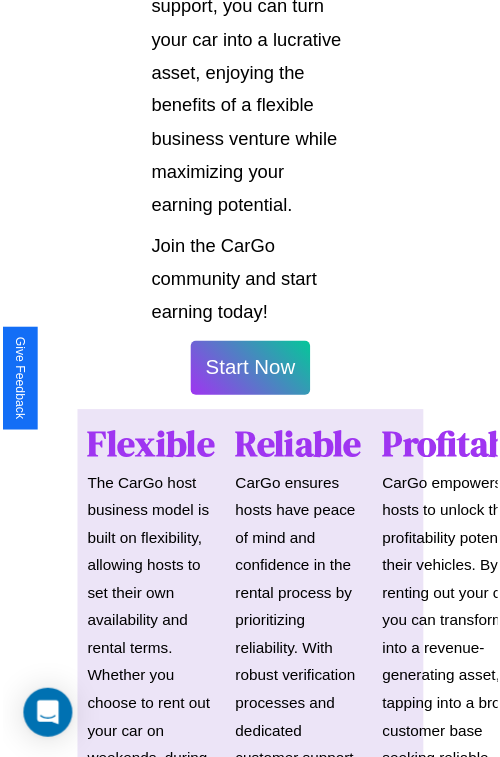 scroll, scrollTop: 1417, scrollLeft: 0, axis: vertical 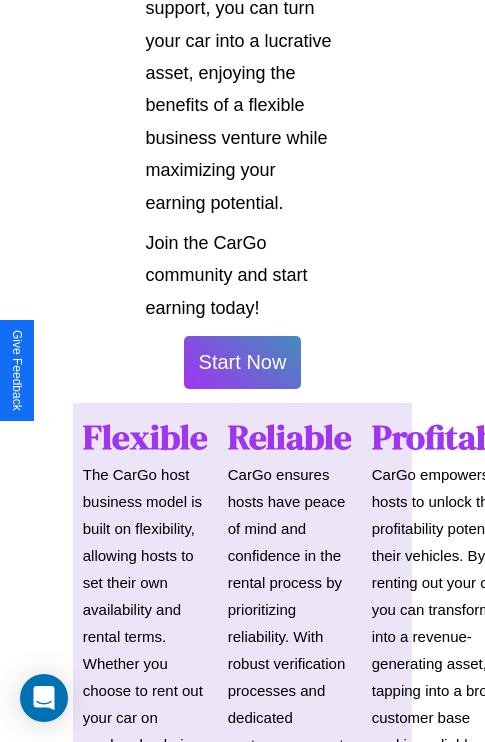 click on "Start Now" at bounding box center [243, 362] 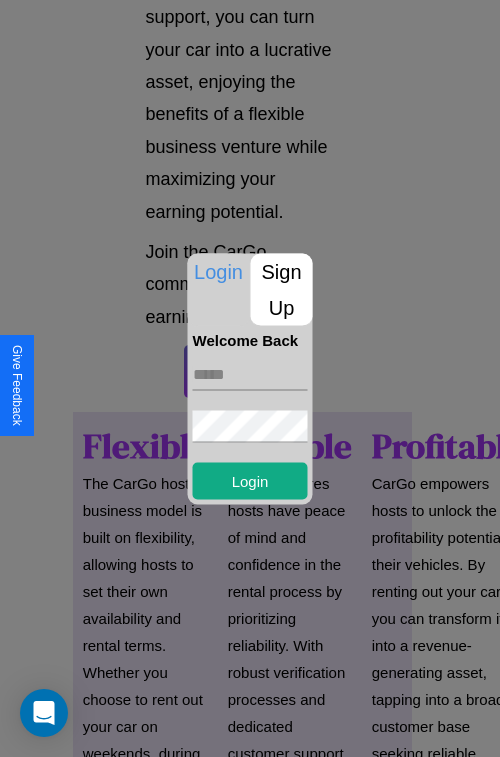 click at bounding box center (250, 374) 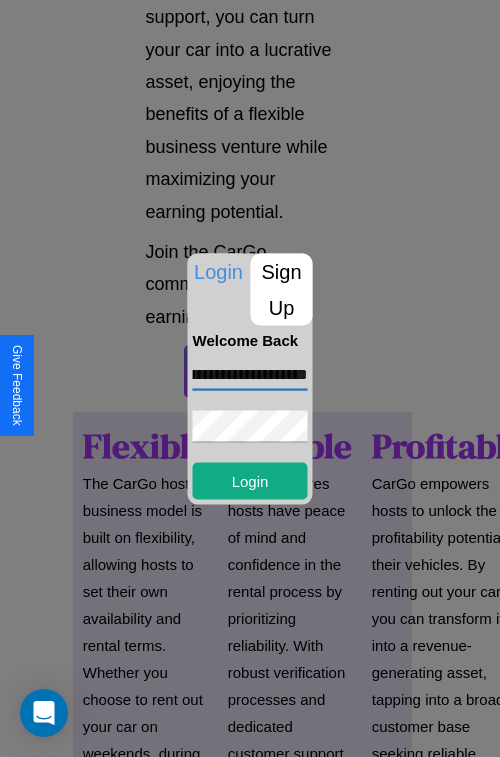 scroll, scrollTop: 0, scrollLeft: 100, axis: horizontal 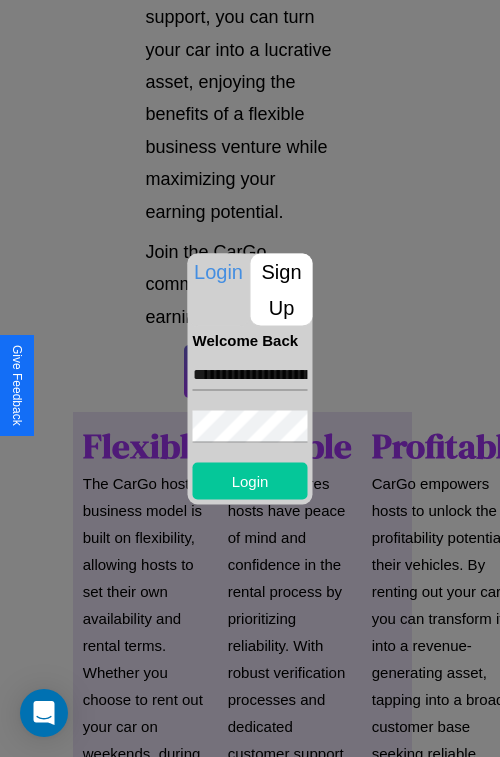 click on "Login" at bounding box center (250, 480) 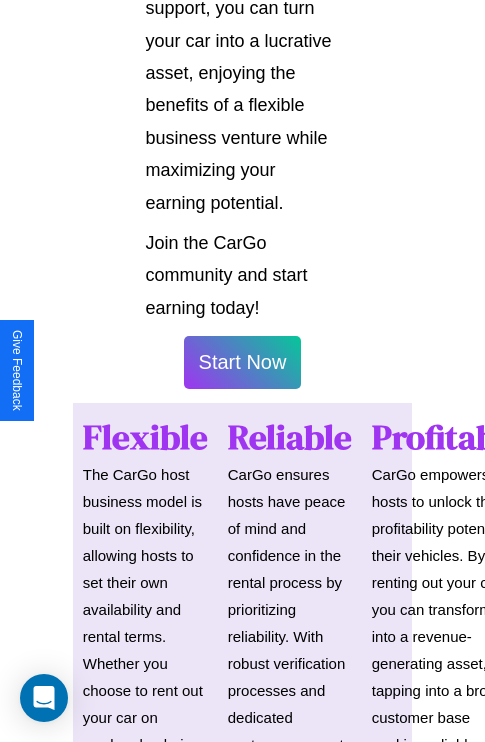 scroll, scrollTop: 1419, scrollLeft: 0, axis: vertical 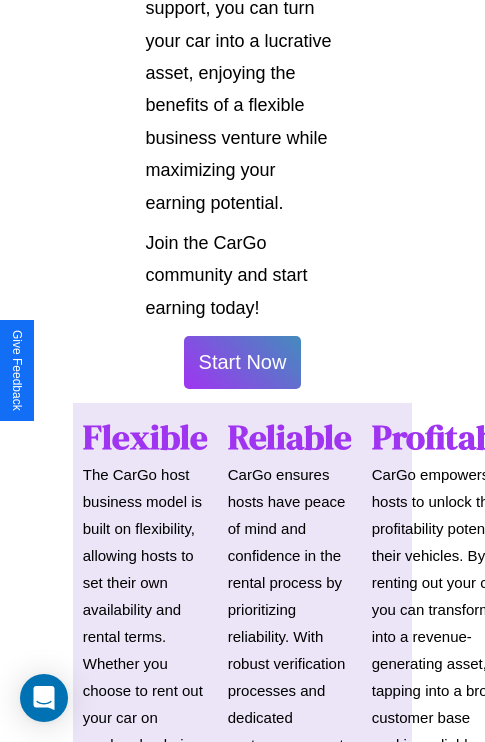click on "Start Now" at bounding box center (243, 362) 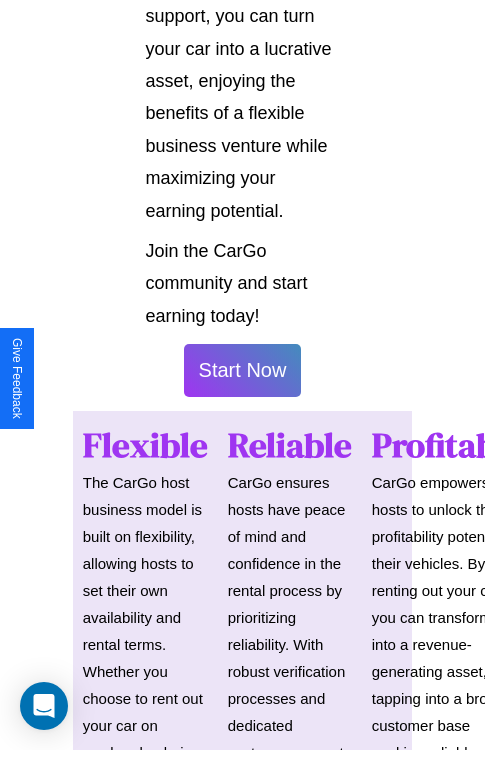 scroll, scrollTop: 0, scrollLeft: 0, axis: both 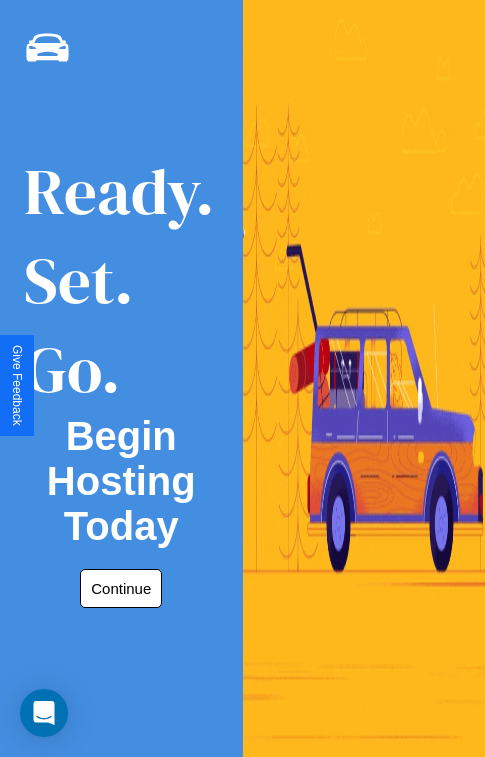 click on "Continue" at bounding box center [121, 588] 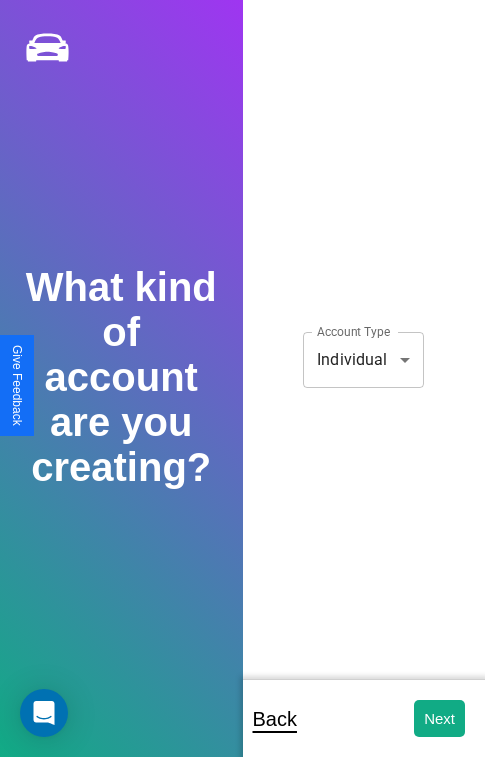 click on "**********" at bounding box center [242, 392] 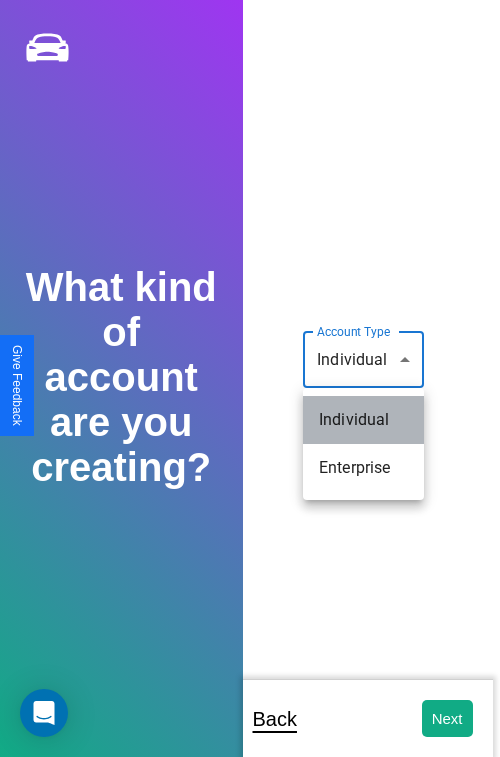 click on "Individual" at bounding box center [363, 420] 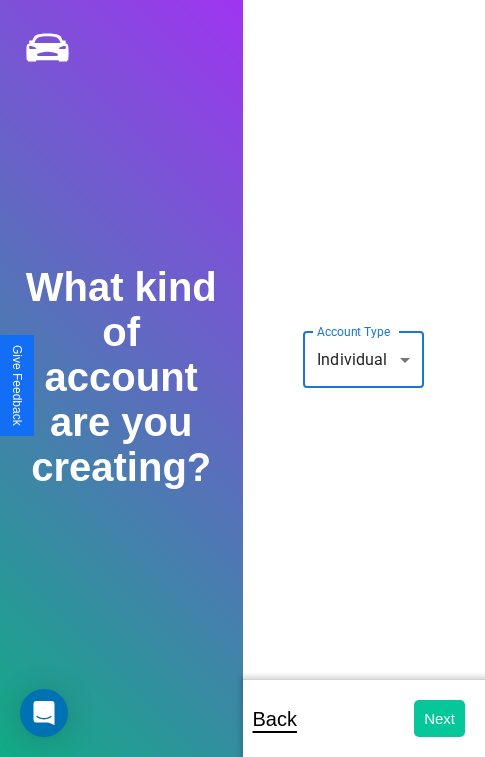 click on "Next" at bounding box center (439, 718) 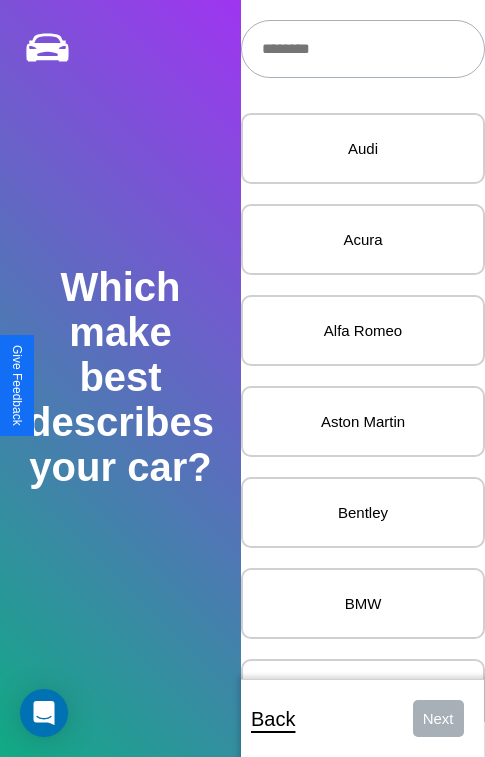 scroll, scrollTop: 27, scrollLeft: 0, axis: vertical 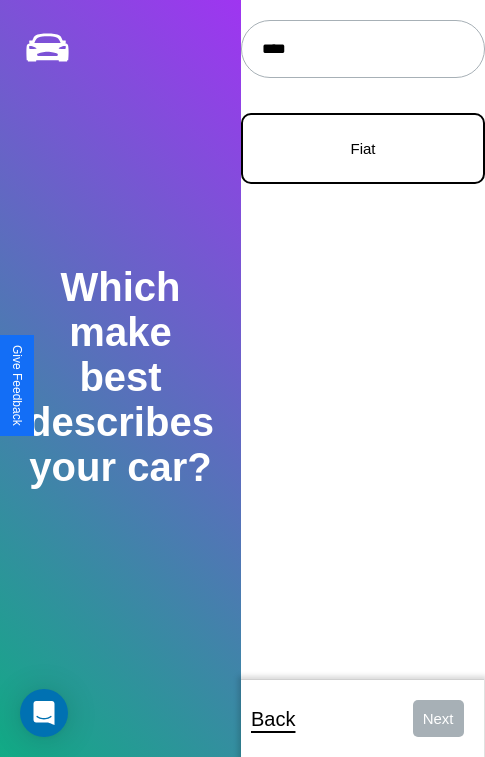 type on "****" 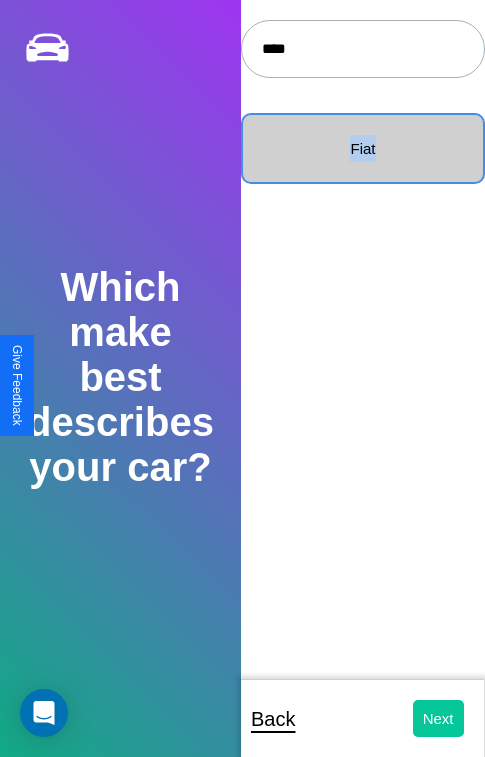 click on "Next" at bounding box center (438, 718) 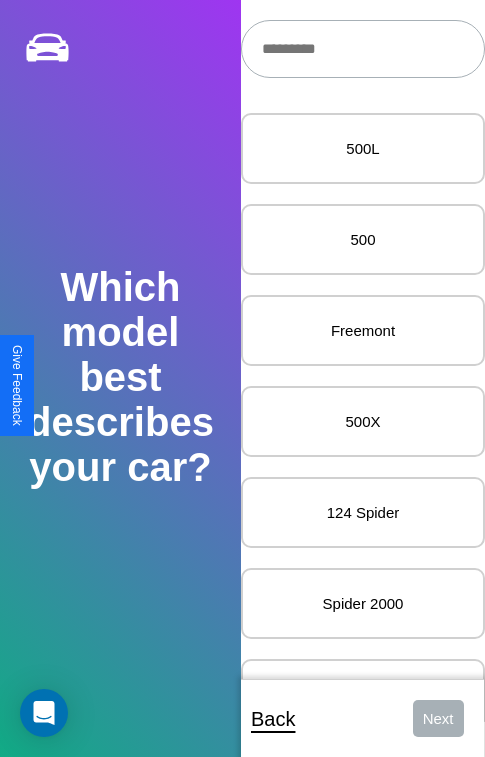 scroll, scrollTop: 24, scrollLeft: 0, axis: vertical 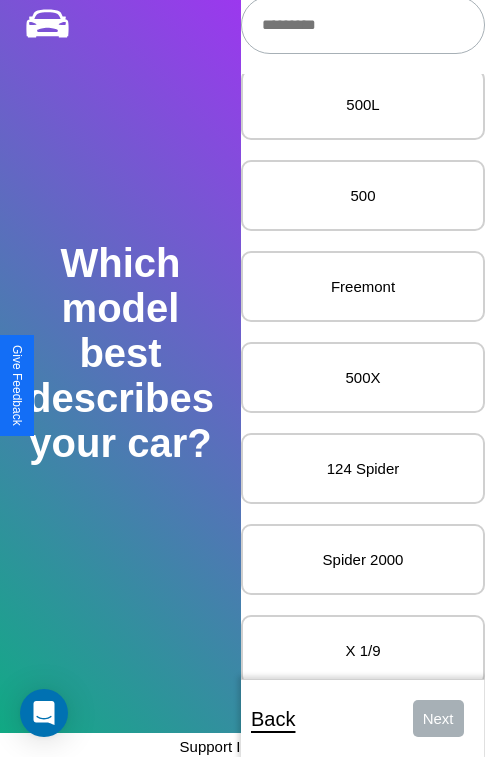 click on "500X" at bounding box center (363, 377) 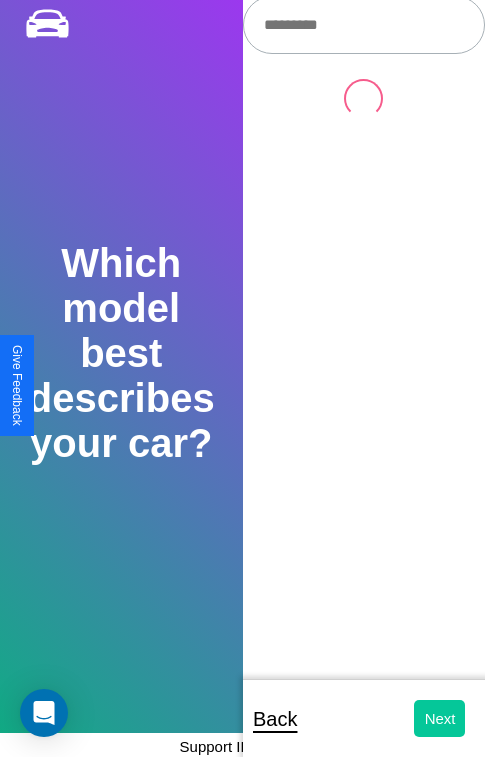 scroll, scrollTop: 0, scrollLeft: 0, axis: both 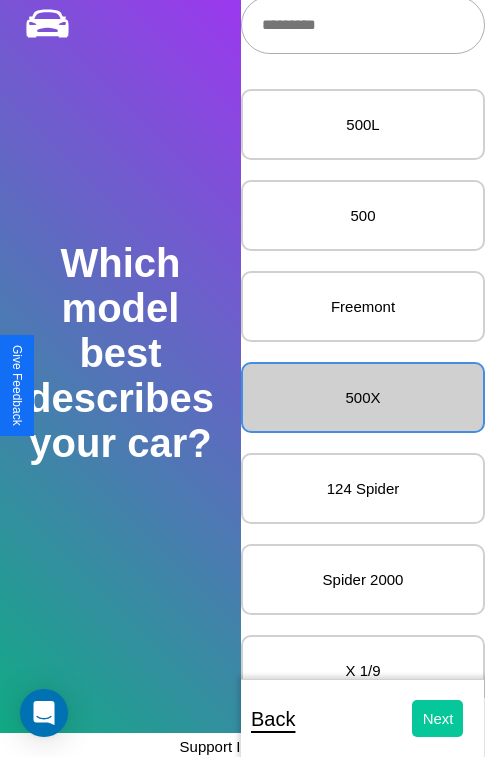 click on "Next" at bounding box center [438, 718] 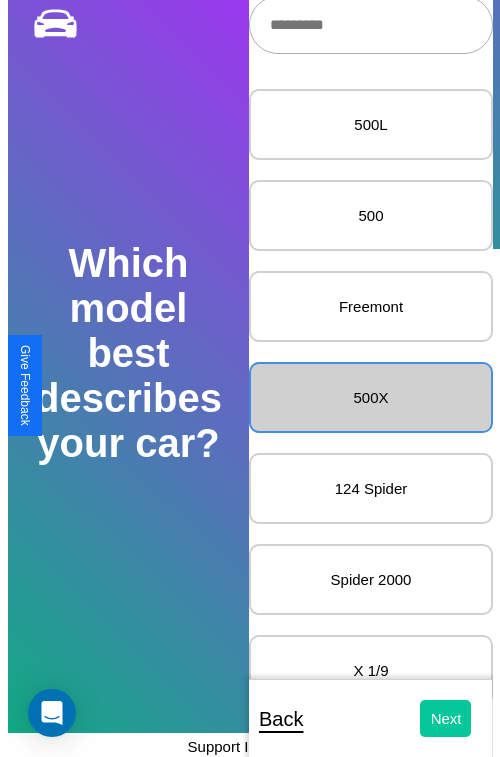 scroll, scrollTop: 0, scrollLeft: 0, axis: both 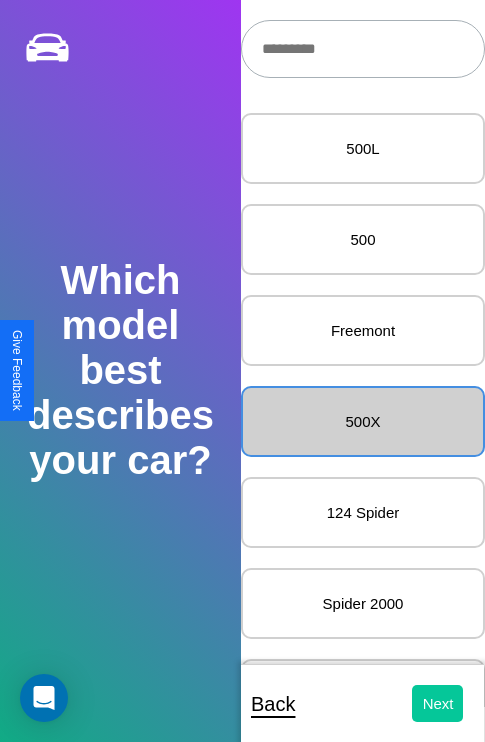 select on "*****" 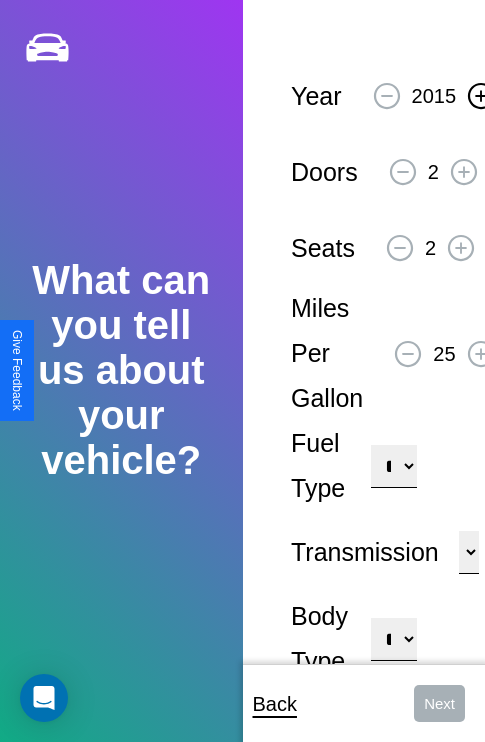 click 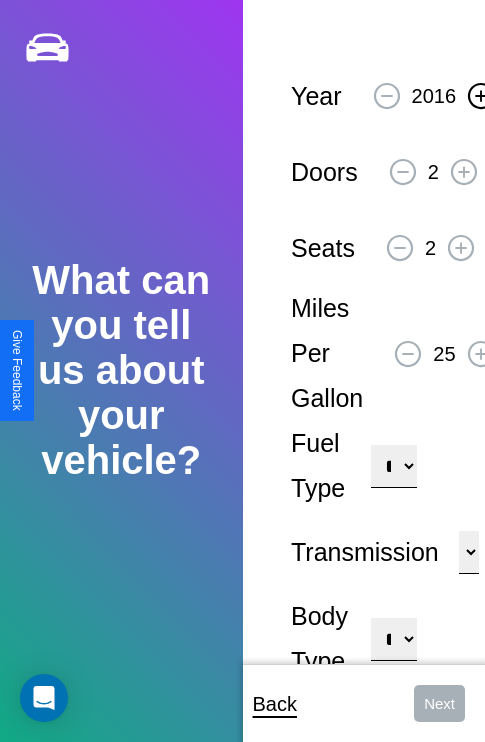 click 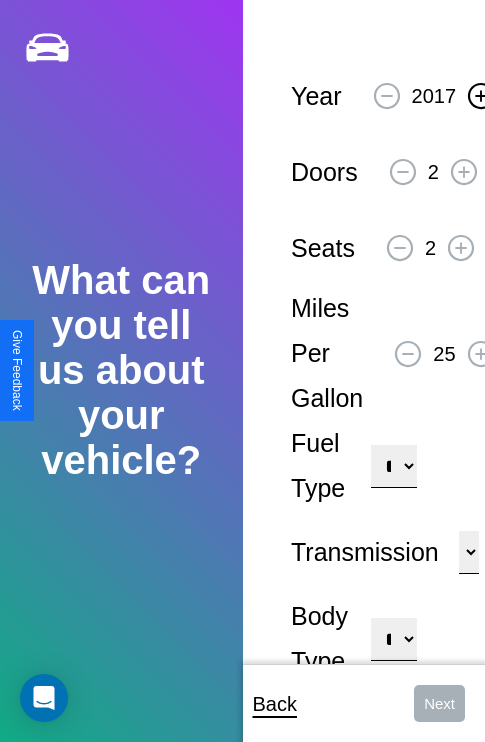 click 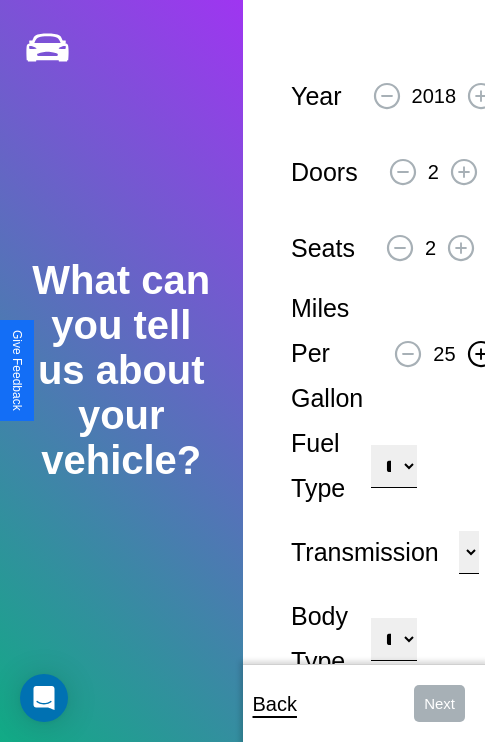 click 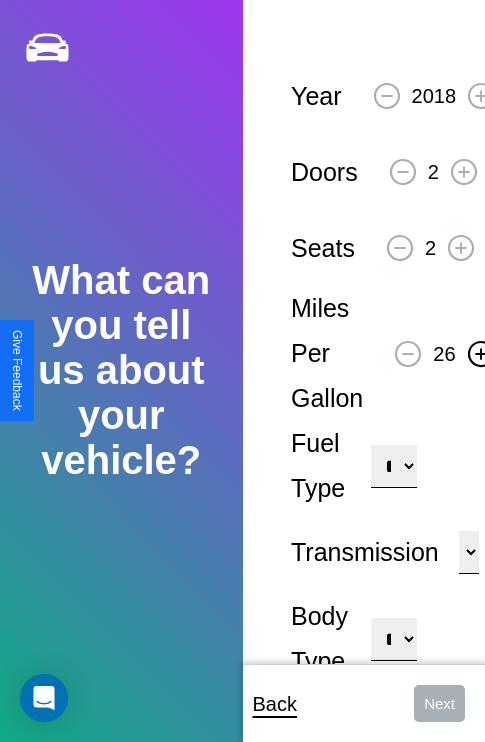 click 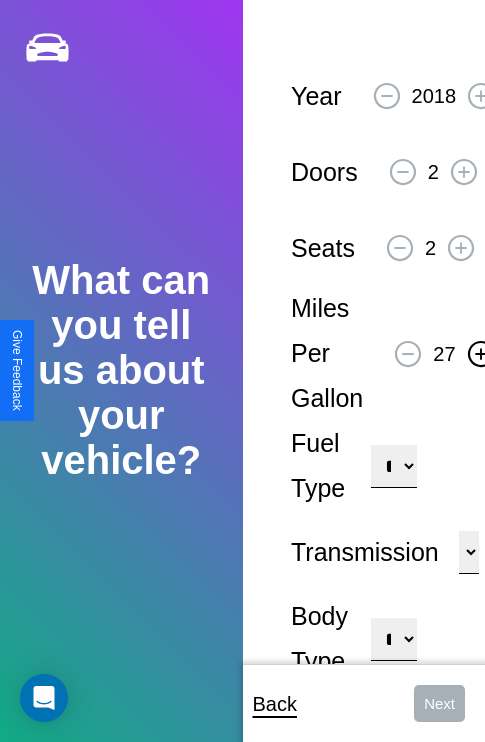 click 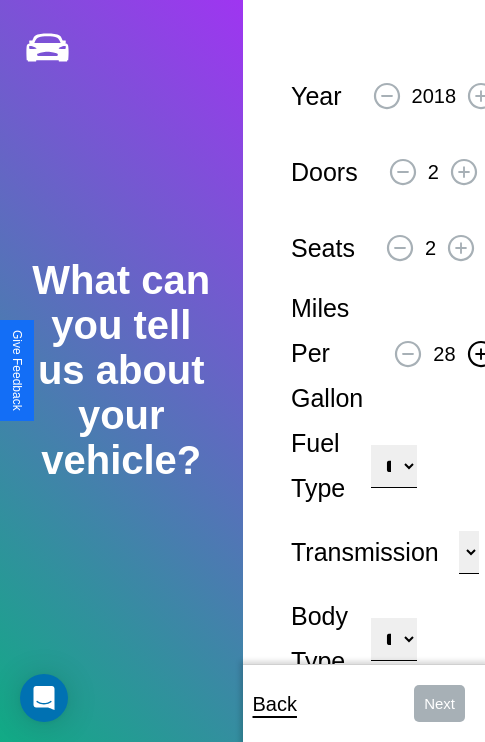 click 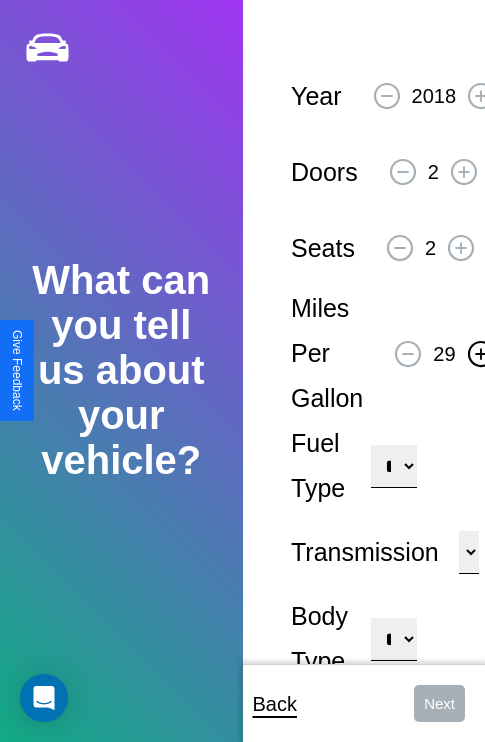 click 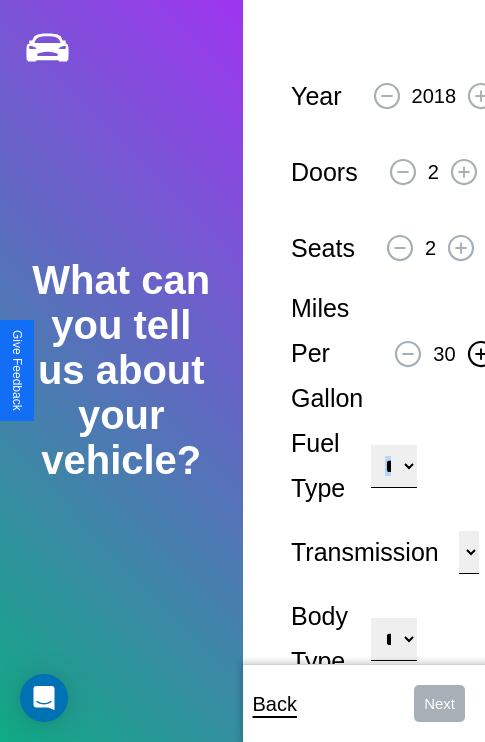 click on "**********" at bounding box center [393, 466] 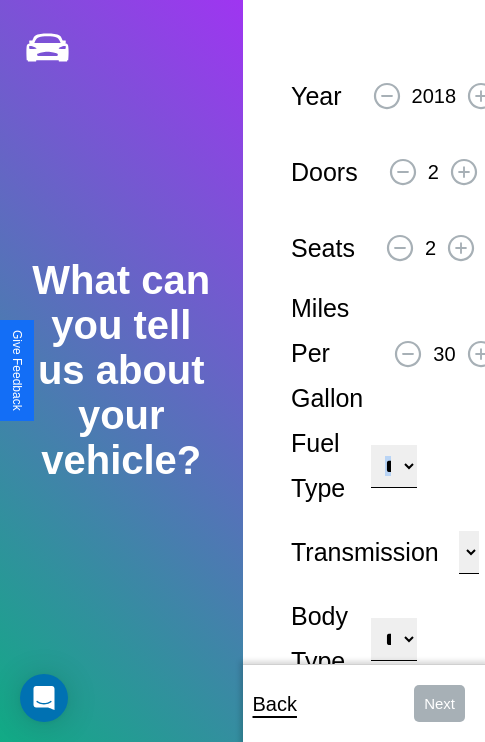 select on "********" 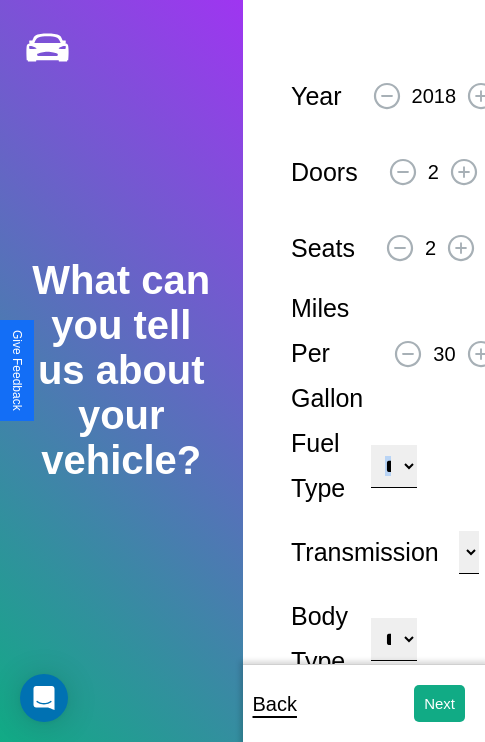 click on "**********" at bounding box center (393, 639) 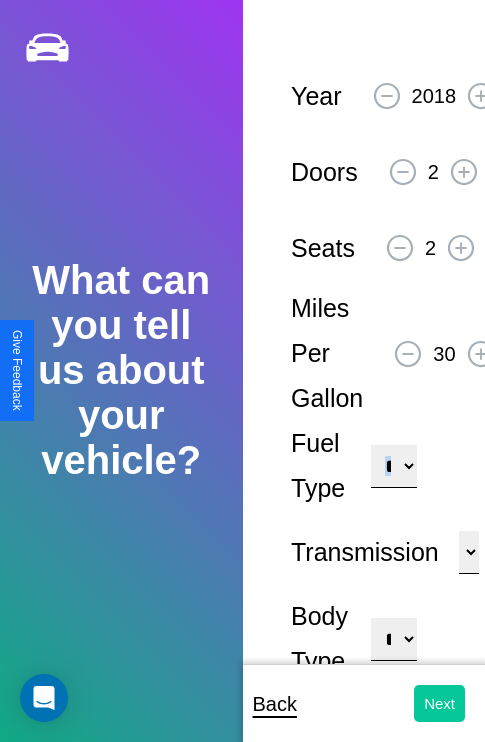 click on "Next" at bounding box center (439, 703) 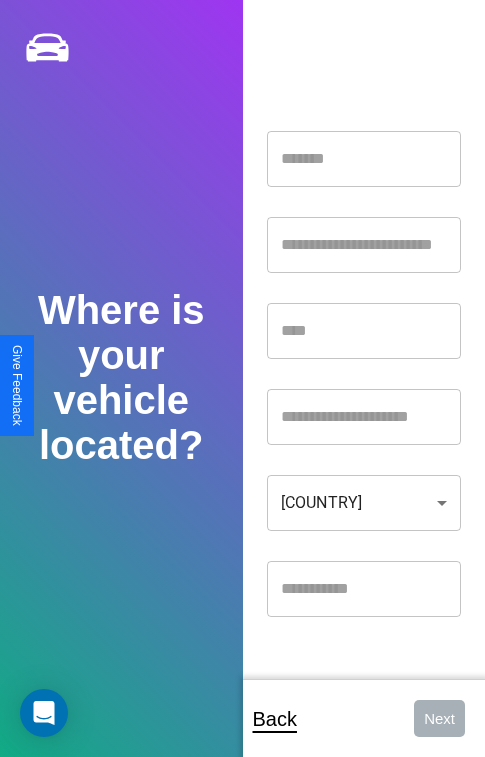click at bounding box center [364, 159] 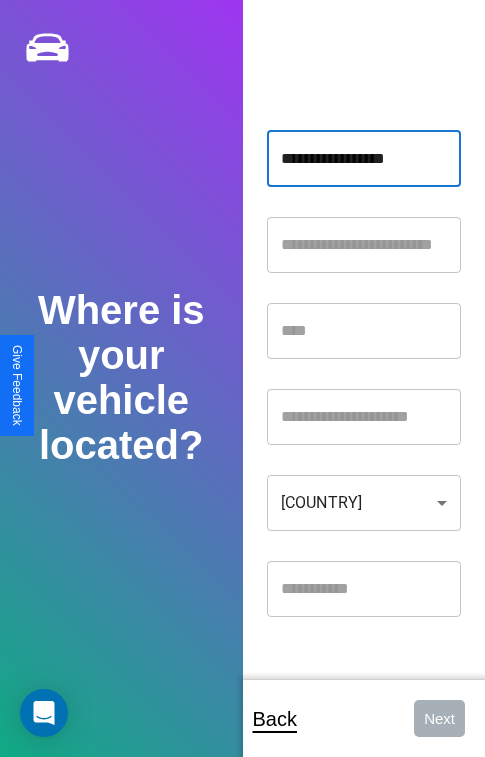 type on "**********" 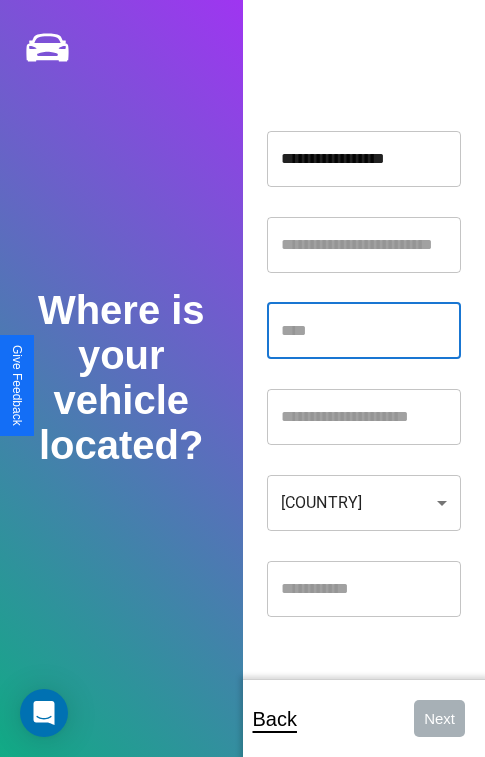 click at bounding box center [364, 331] 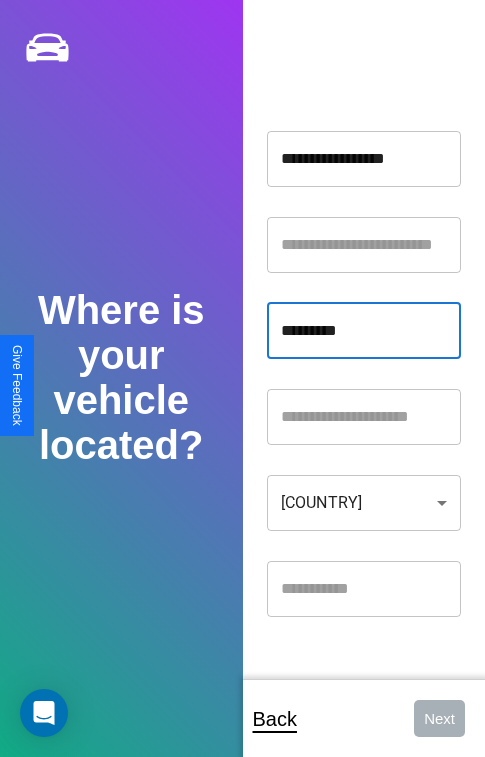type on "*********" 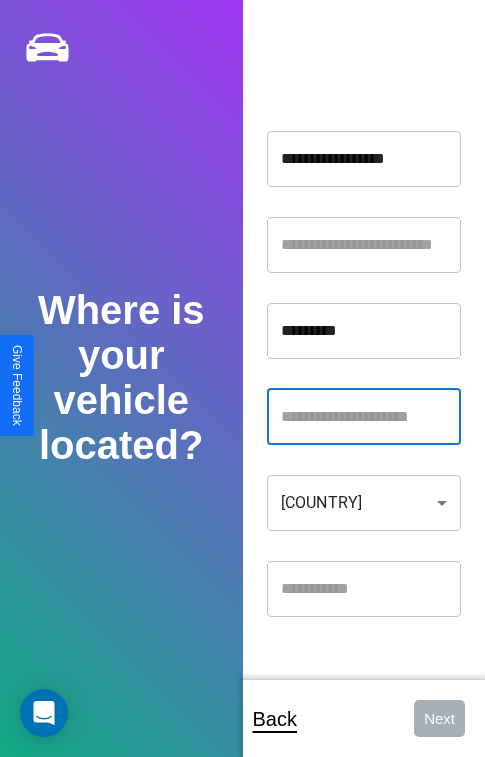 click at bounding box center [364, 417] 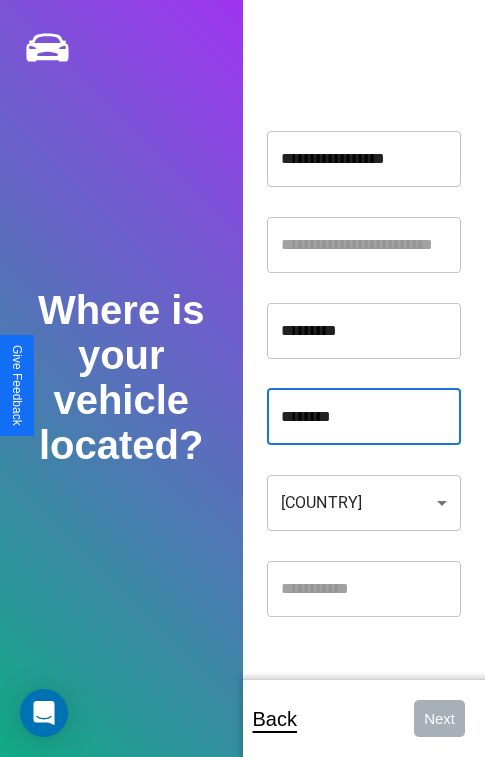 type on "********" 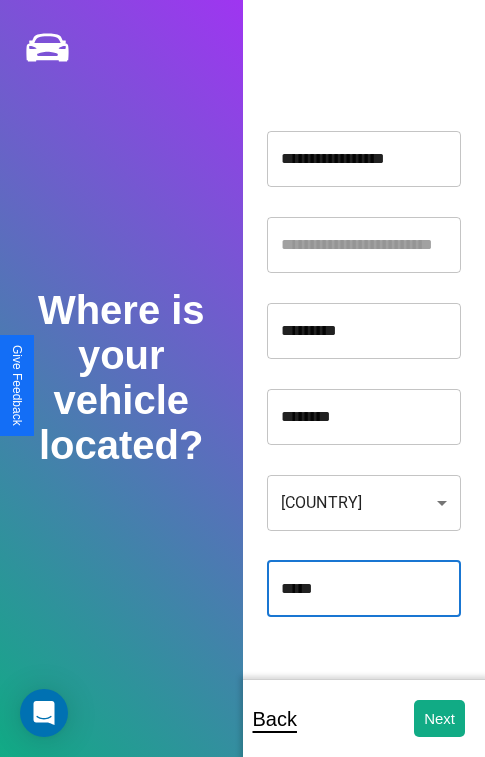 type on "*****" 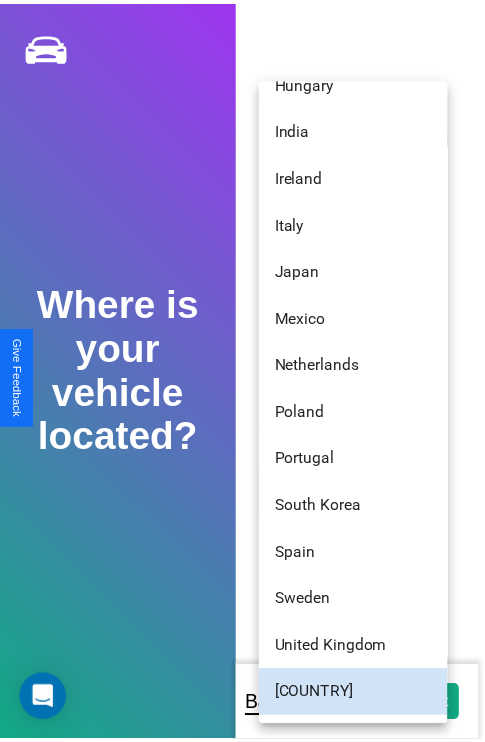 scroll, scrollTop: 56, scrollLeft: 0, axis: vertical 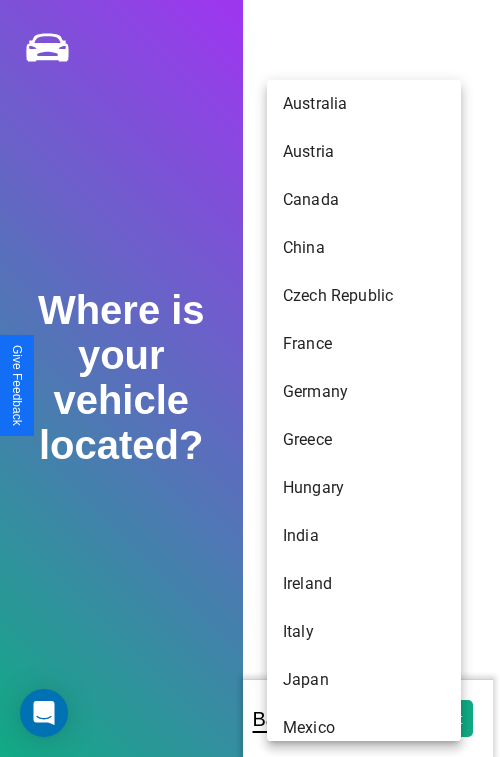 click on "Australia" at bounding box center (364, 104) 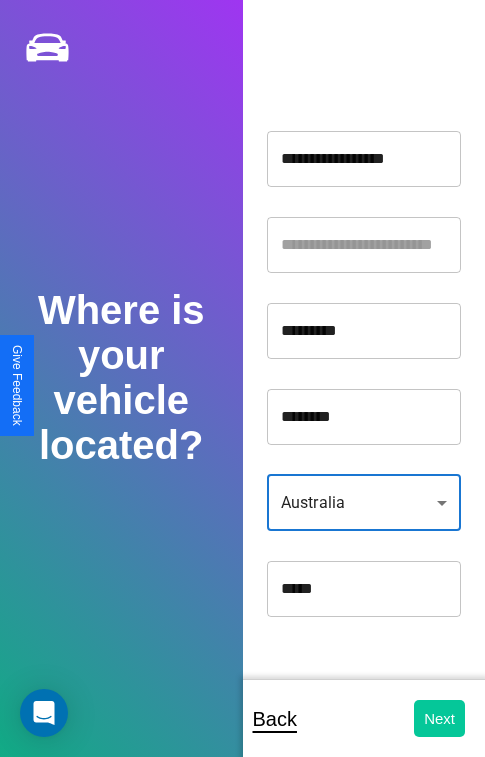 click on "Next" at bounding box center (439, 718) 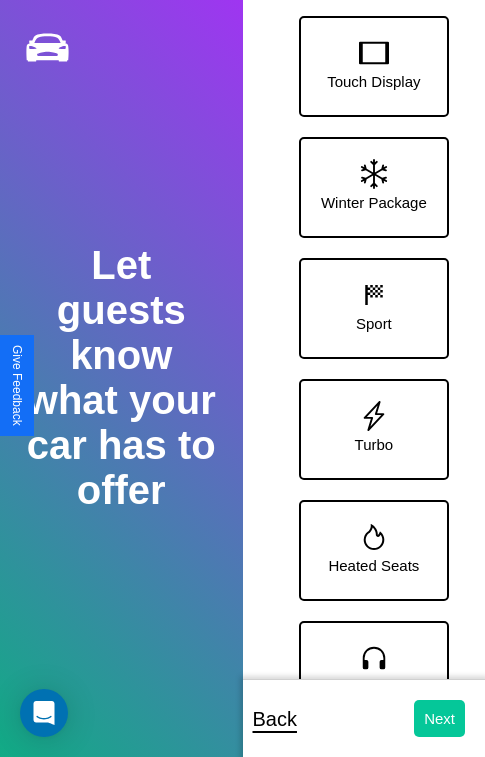 click on "Next" at bounding box center [439, 718] 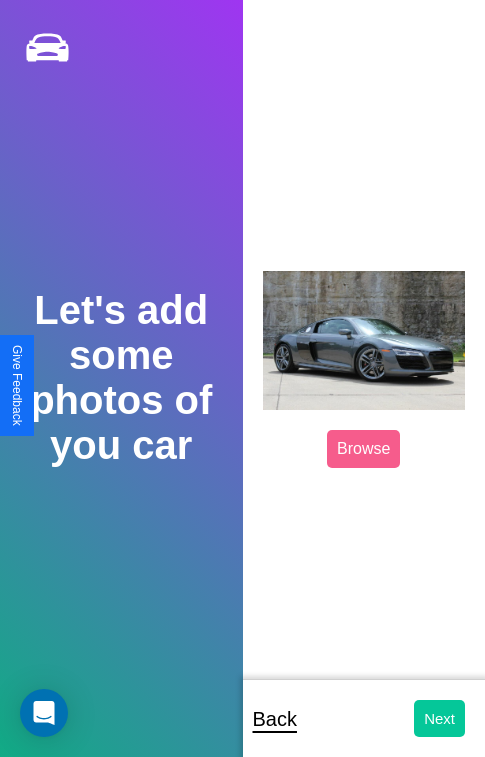click on "Next" at bounding box center [439, 718] 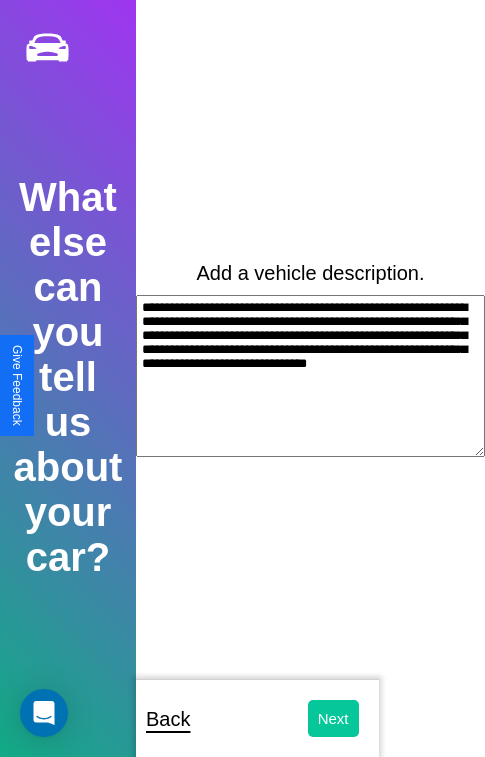 type on "**********" 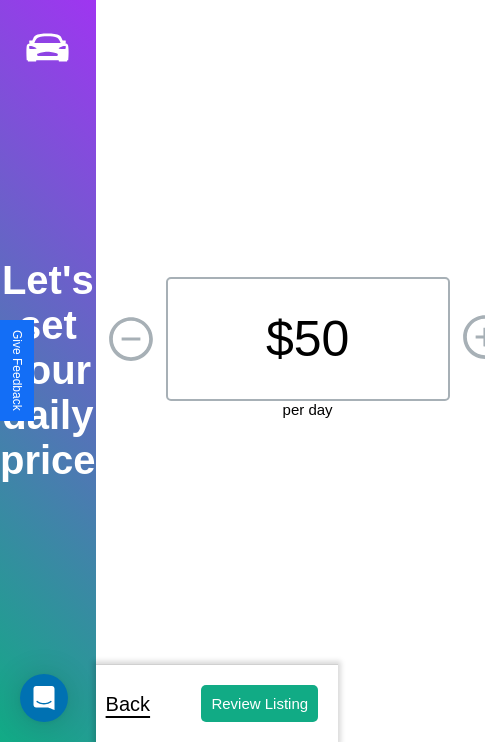 click on "$ 50" at bounding box center [308, 339] 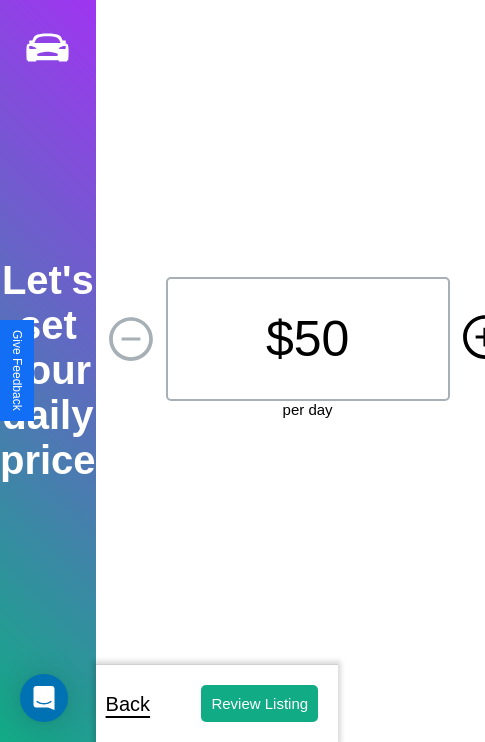 click 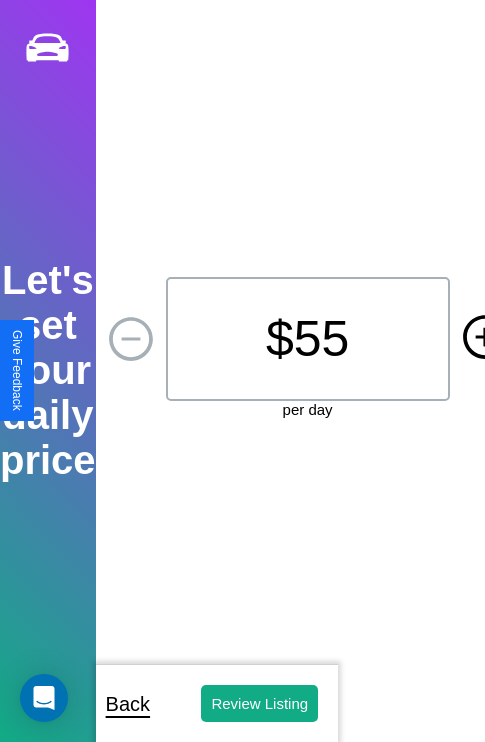 click 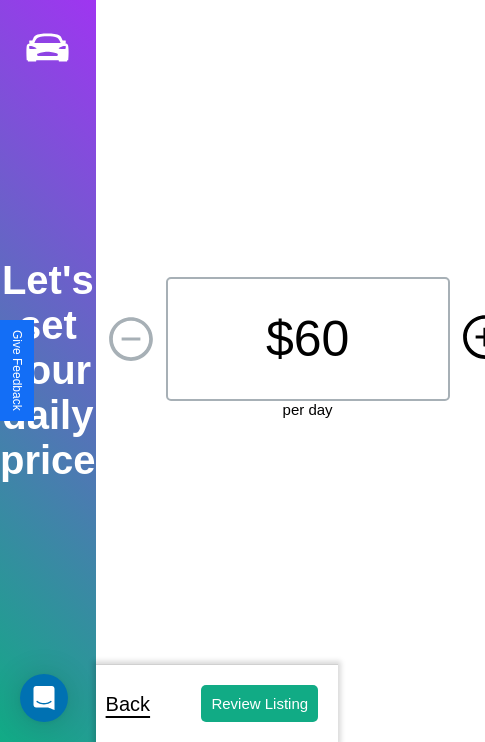 click 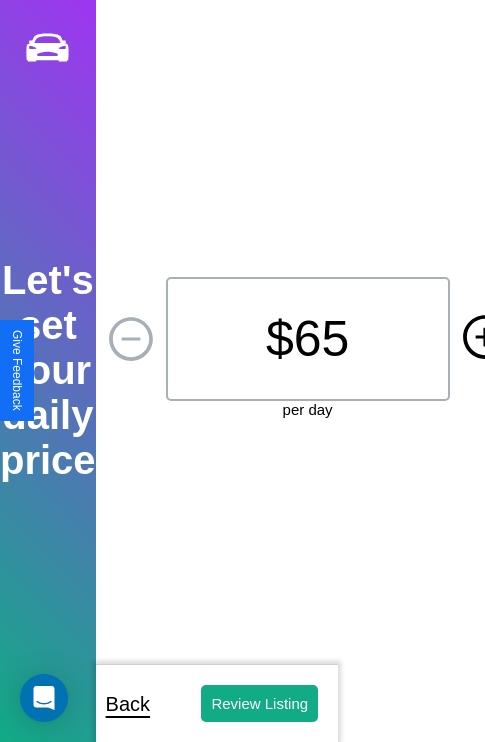 click 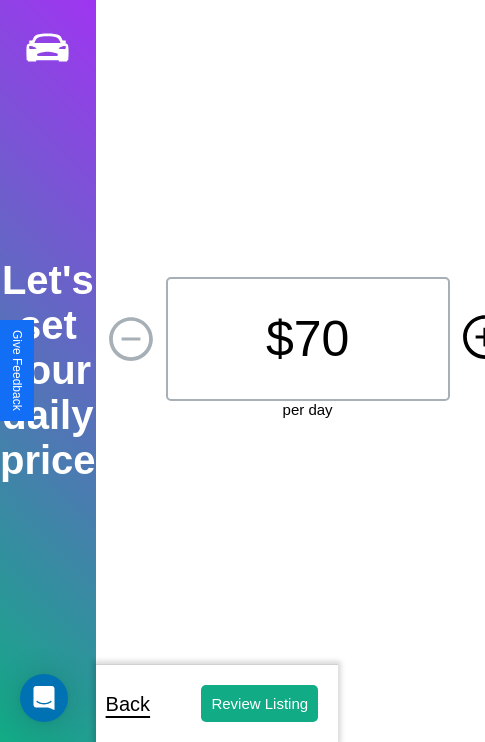 click 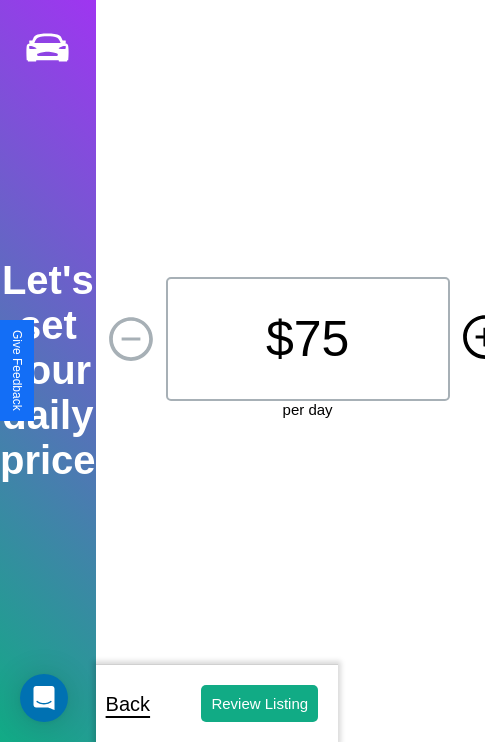 click 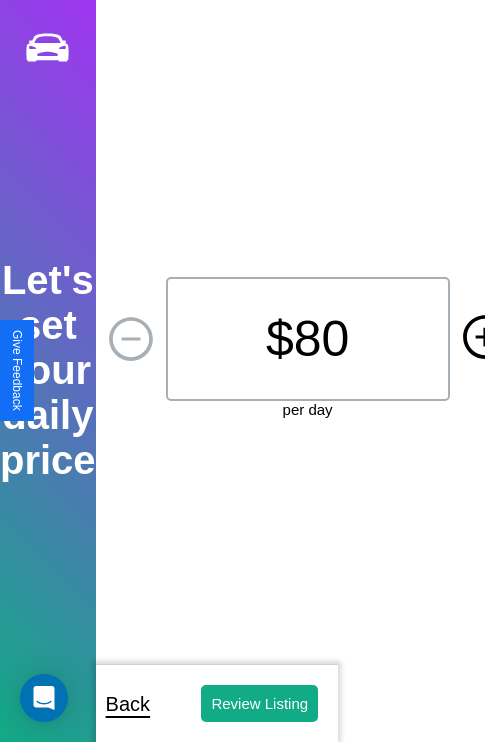 click 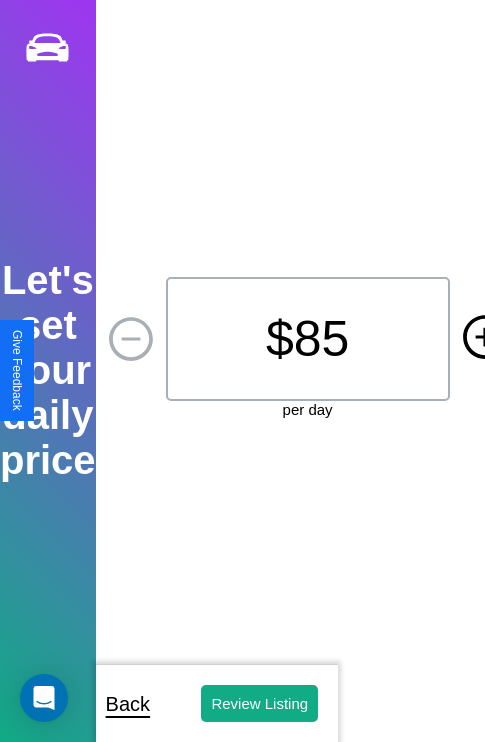 click 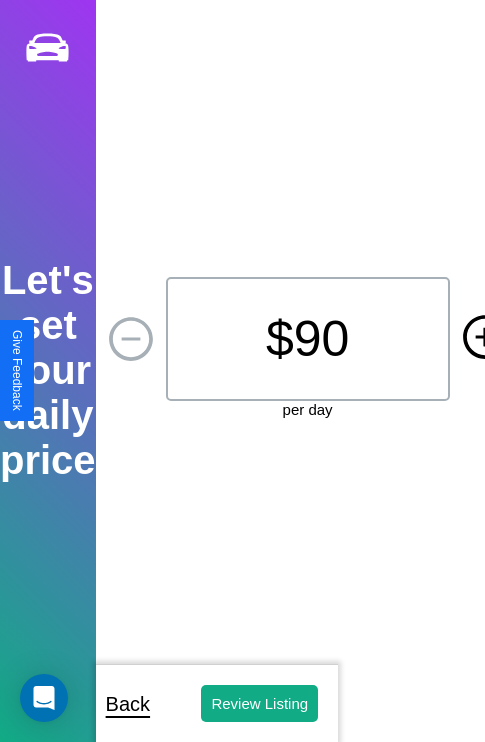 click 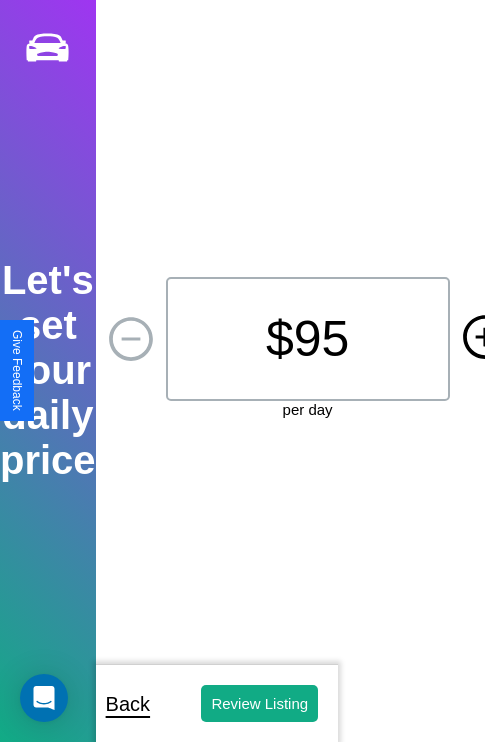 click 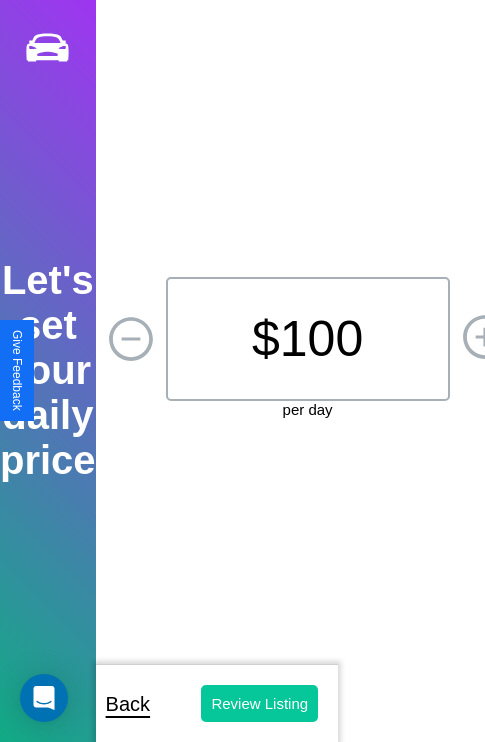 click on "Review Listing" at bounding box center [259, 703] 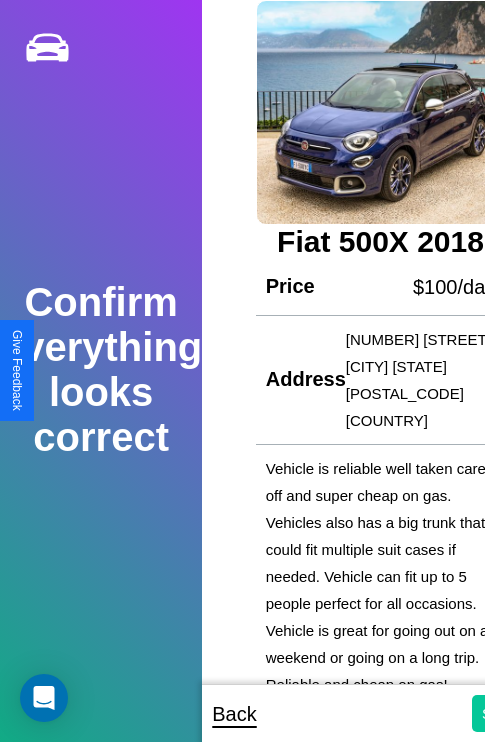 click on "Submit" at bounding box center (505, 713) 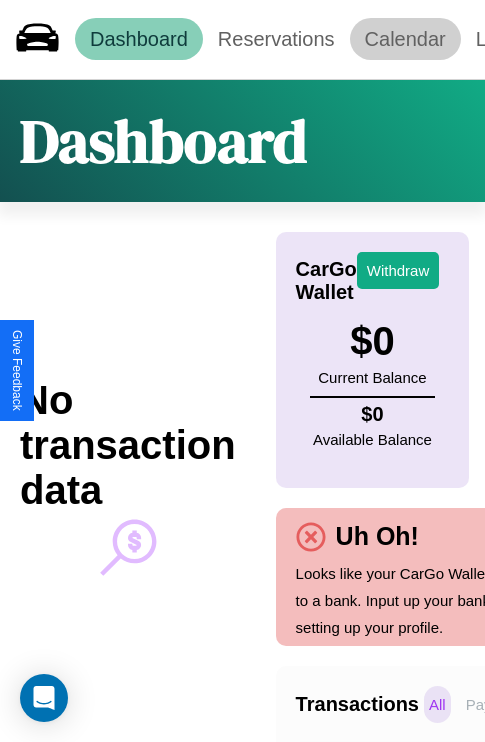 click on "Calendar" at bounding box center [405, 39] 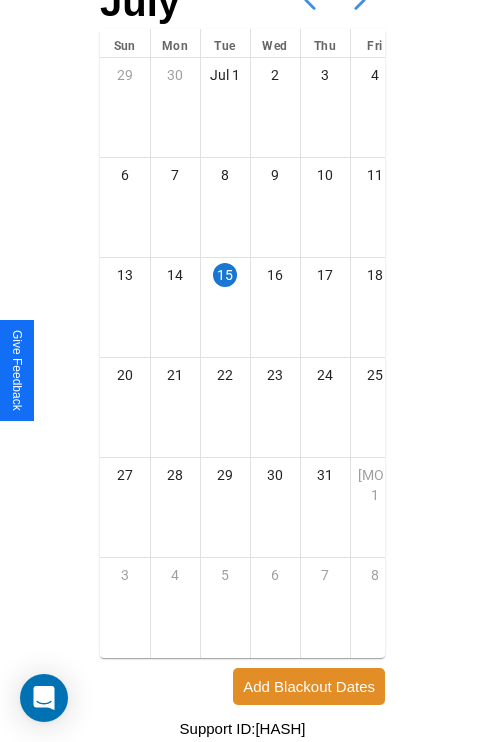 scroll, scrollTop: 242, scrollLeft: 0, axis: vertical 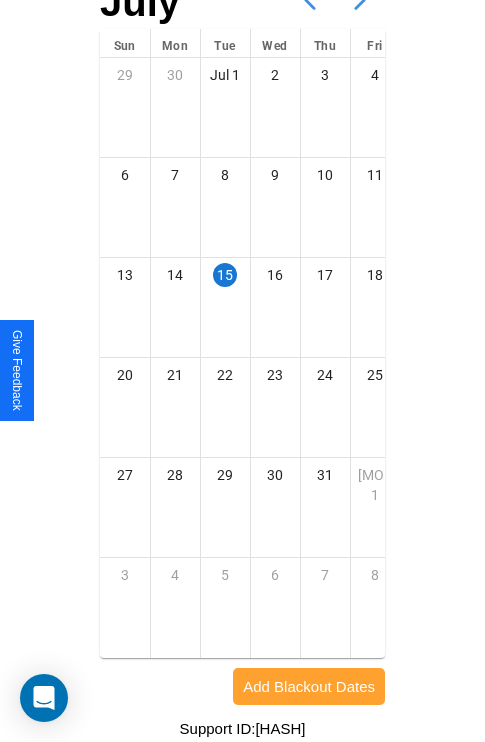 click on "Add Blackout Dates" at bounding box center [309, 686] 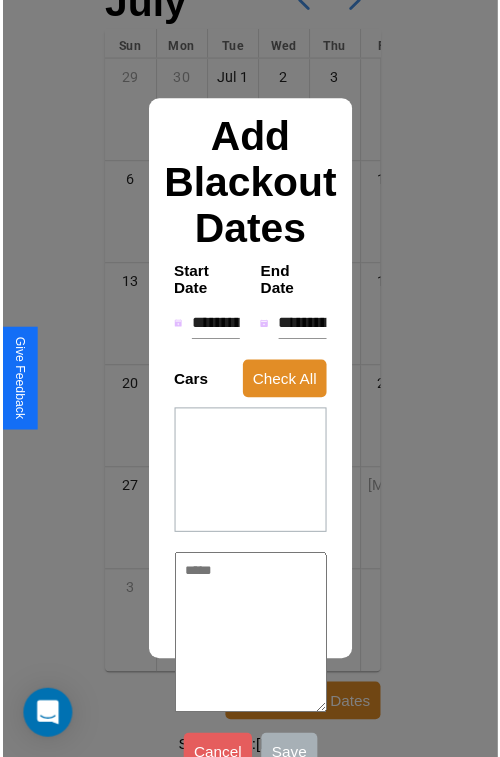 scroll, scrollTop: 227, scrollLeft: 0, axis: vertical 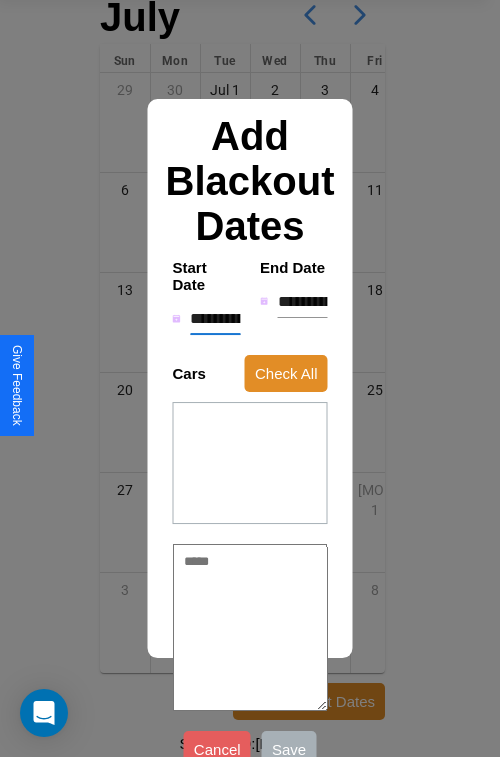 click on "**********" at bounding box center [215, 319] 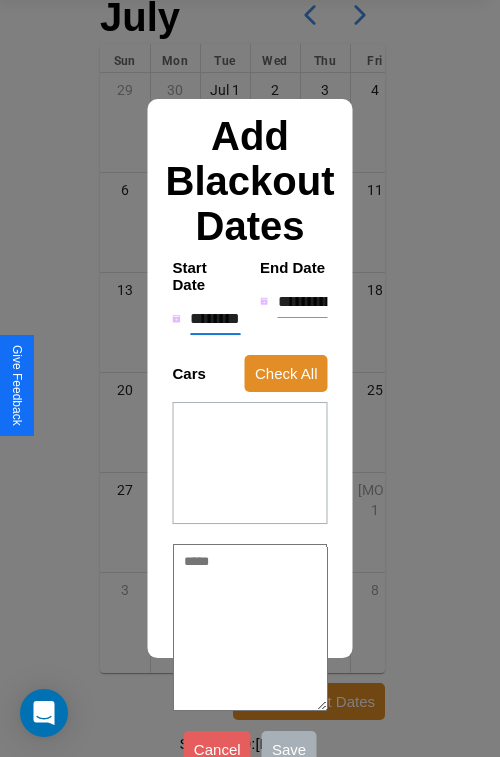 type on "*" 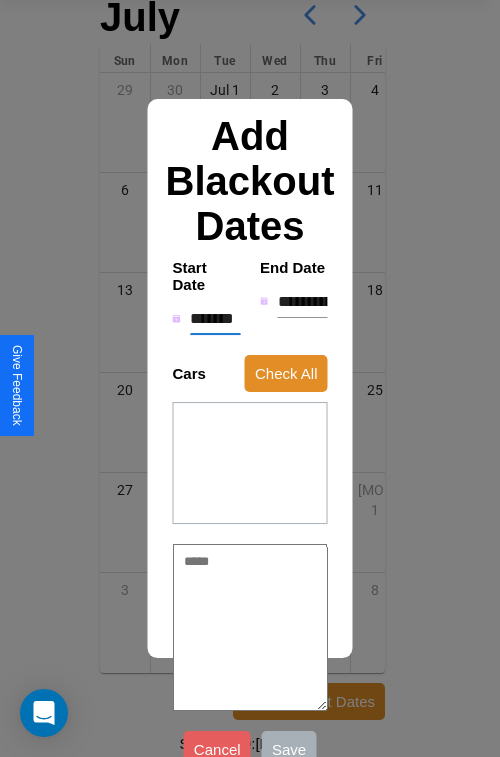 type on "*" 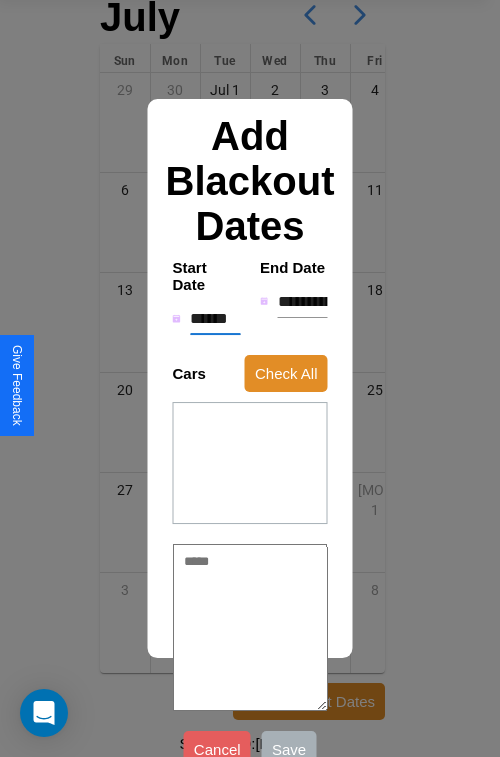 type on "*" 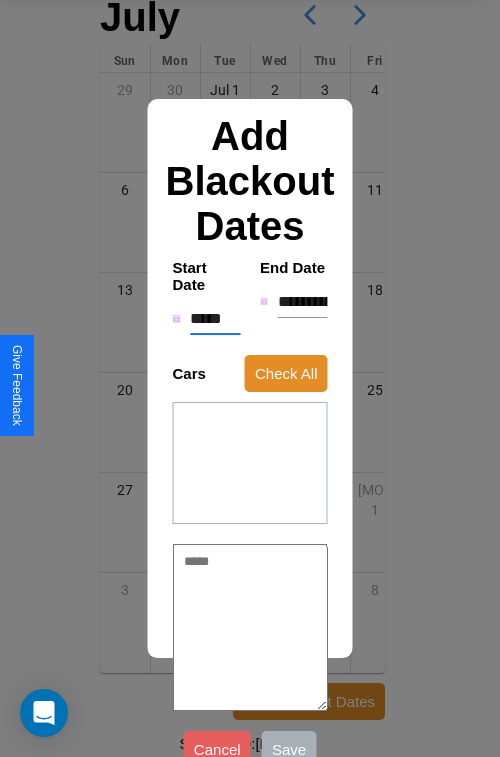 type on "*" 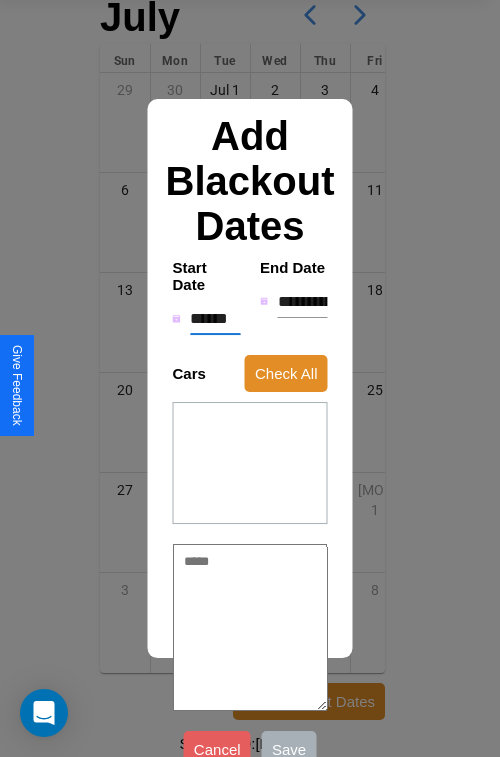 type on "*" 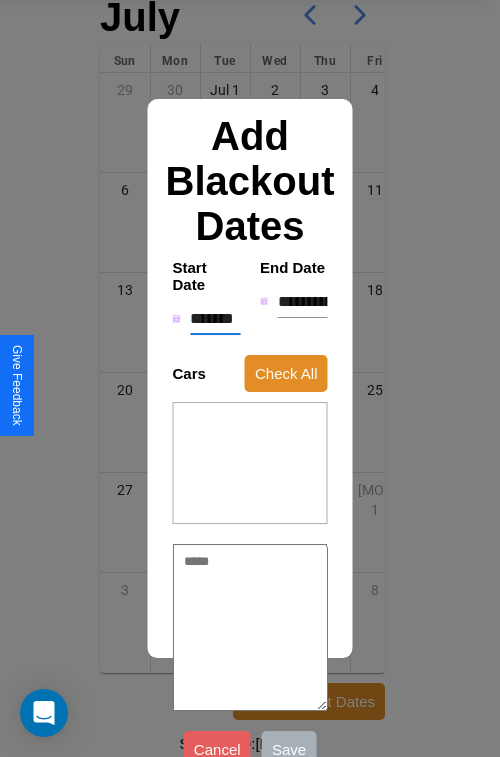type on "*" 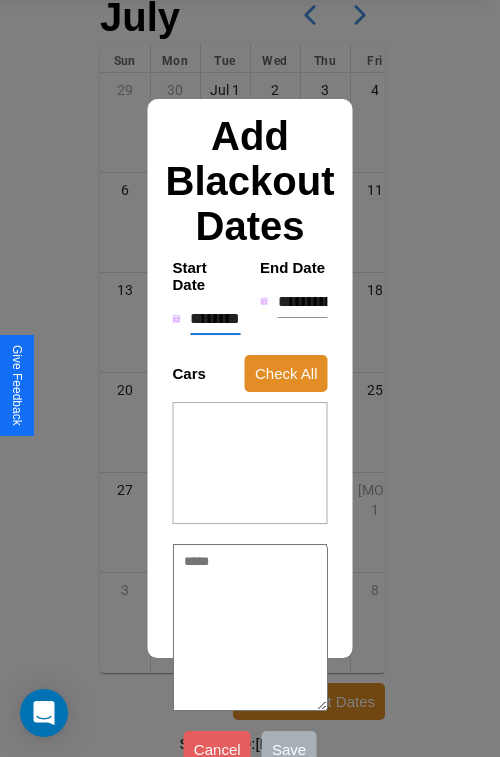type on "*" 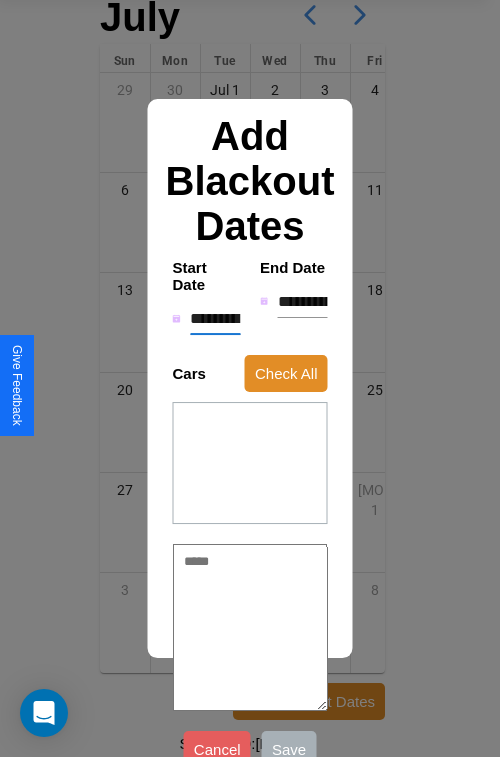 type on "*" 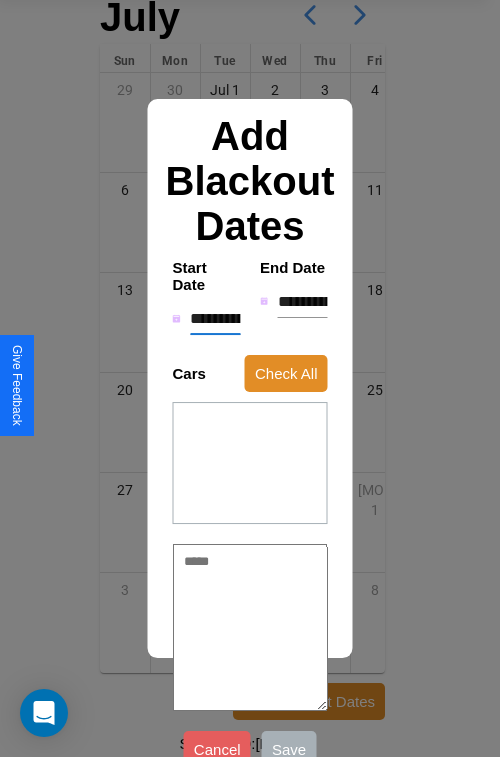 type on "*" 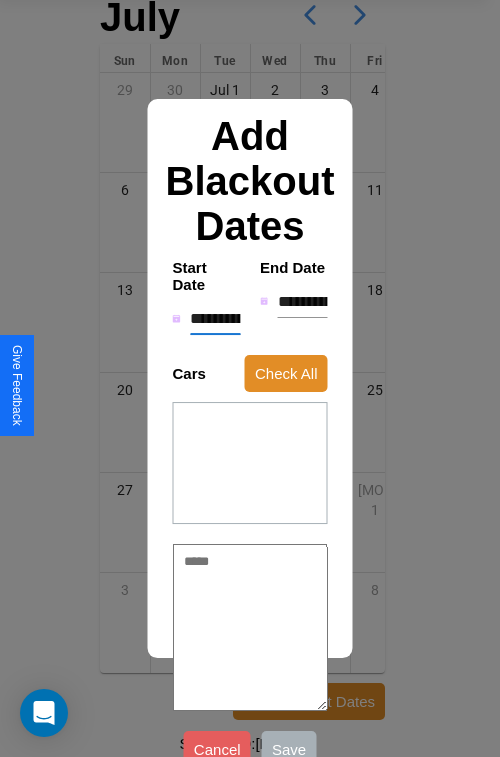 type on "*" 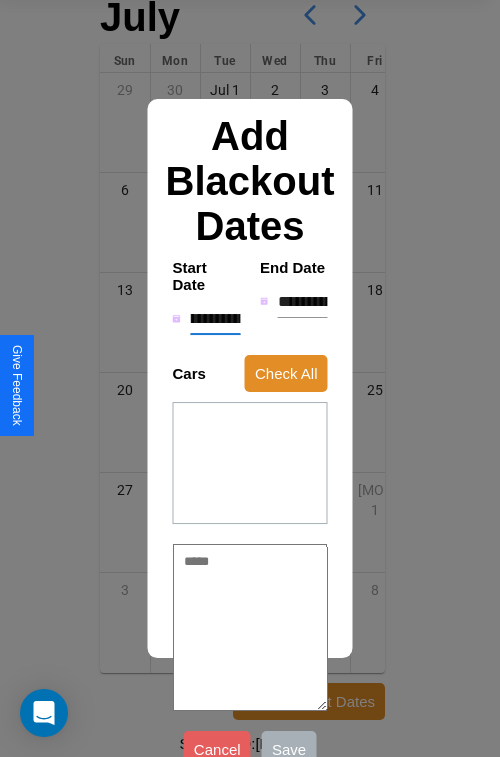 type on "**********" 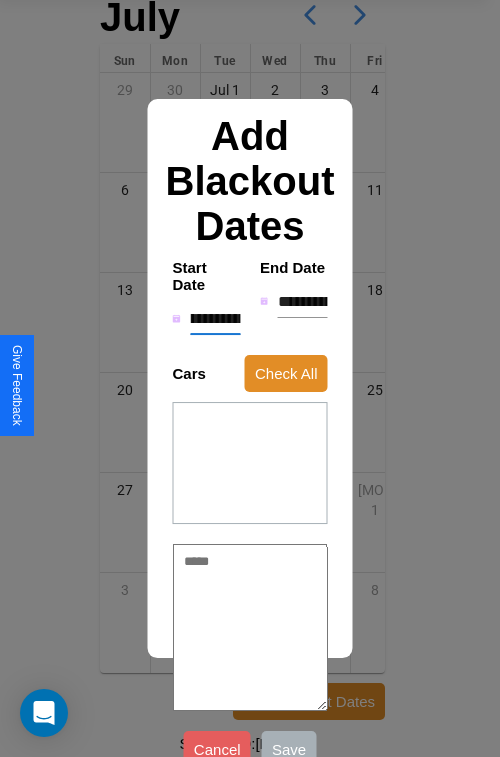 type on "*" 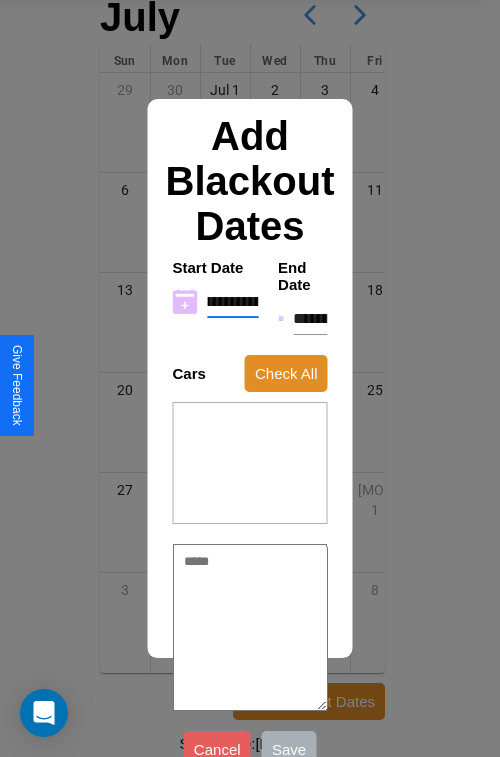 type on "**********" 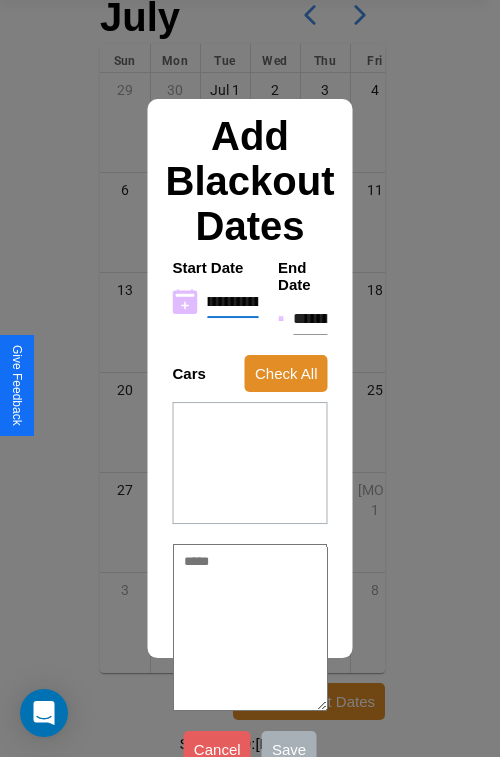 type on "*" 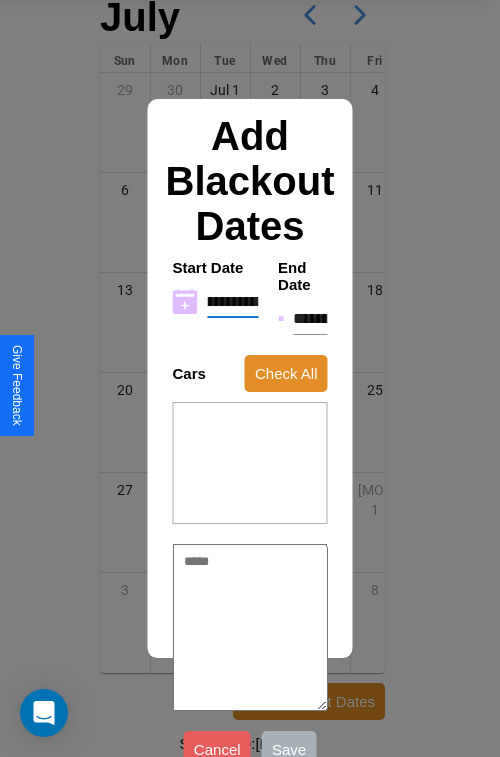 type on "**********" 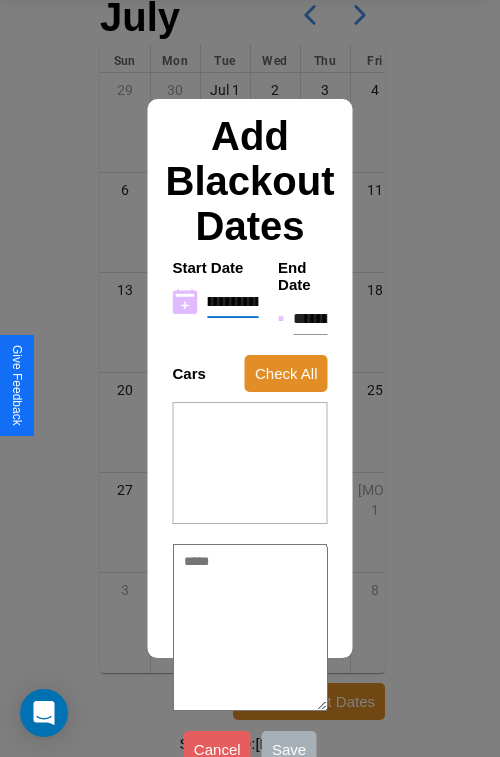 type on "*" 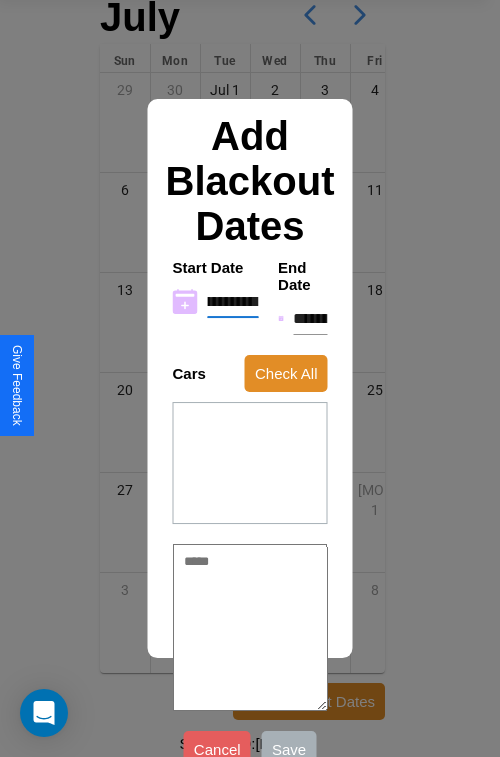 type on "**********" 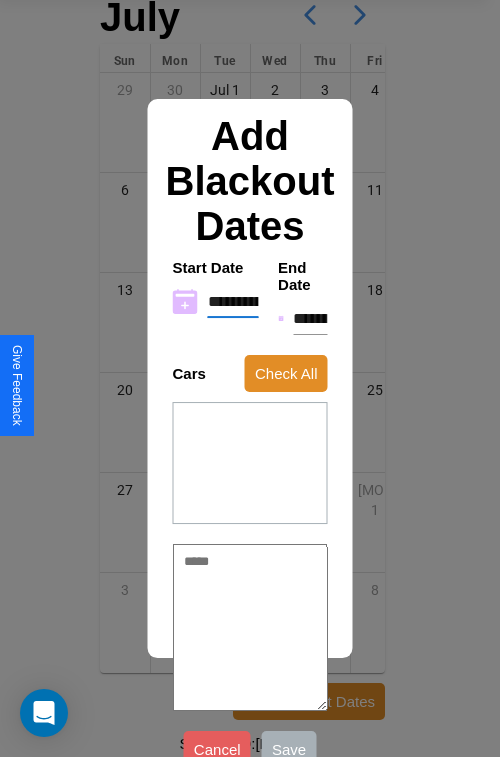 click on "**********" at bounding box center (310, 319) 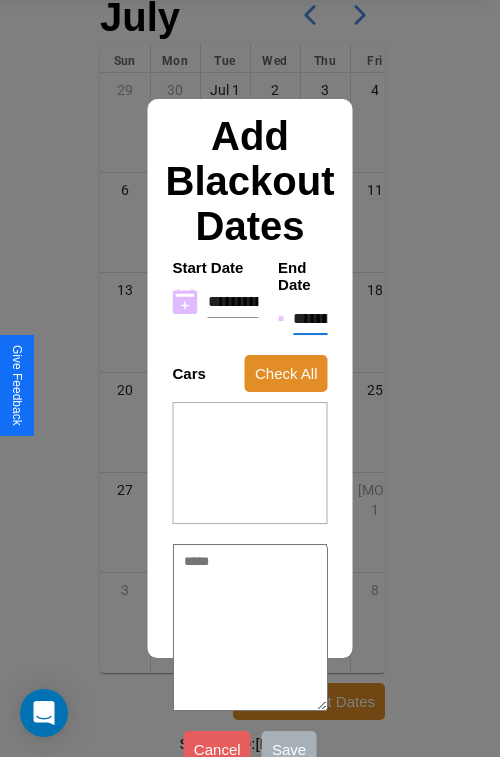 type on "*******" 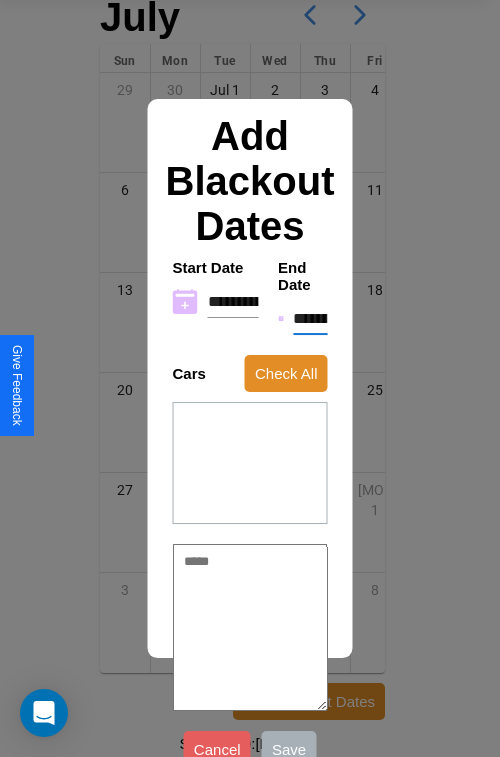 type on "*" 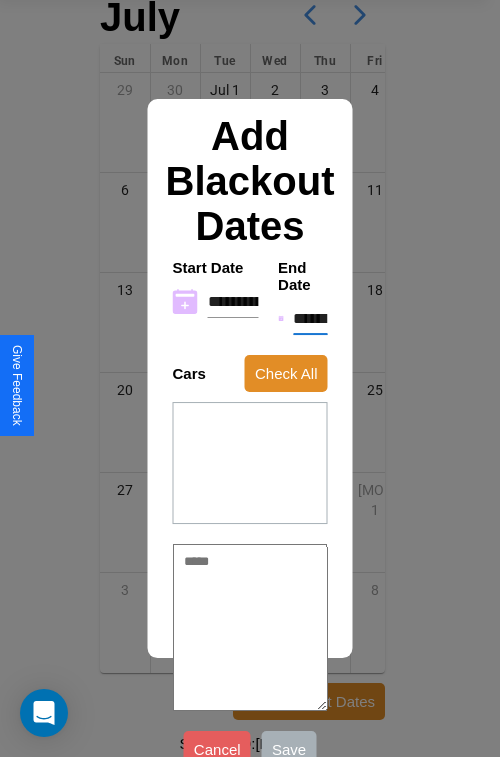 type on "*" 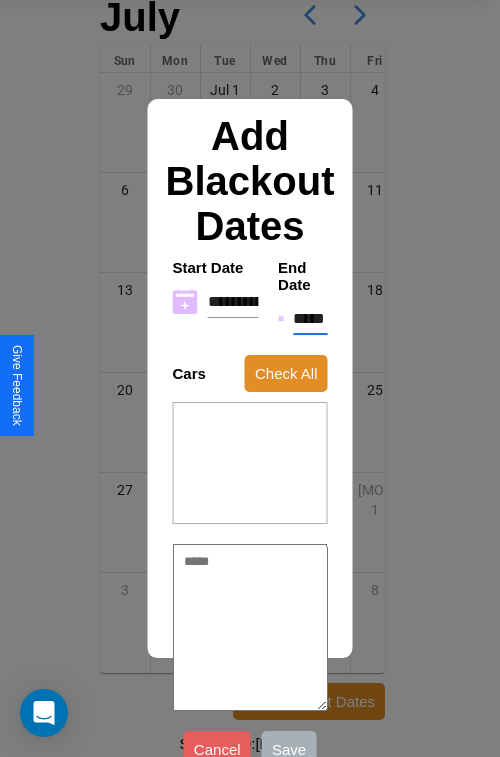 type on "*" 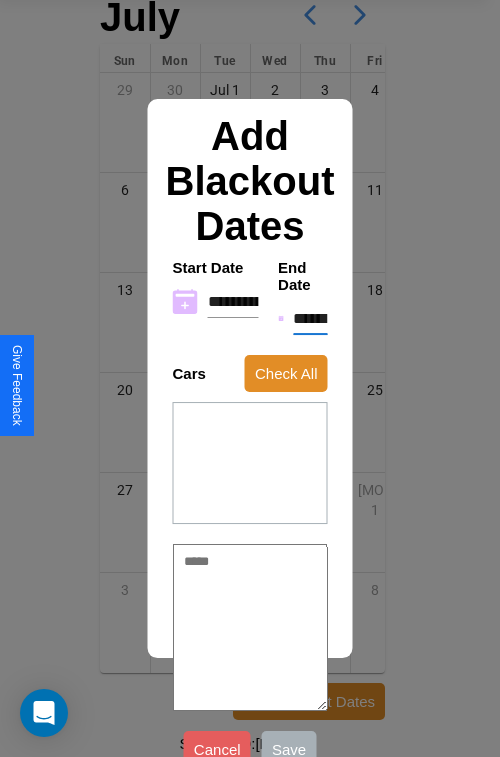 type on "*" 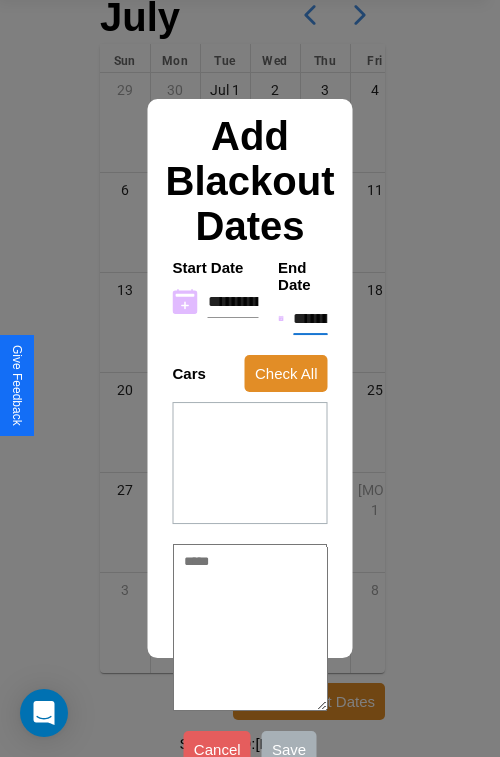 type on "*" 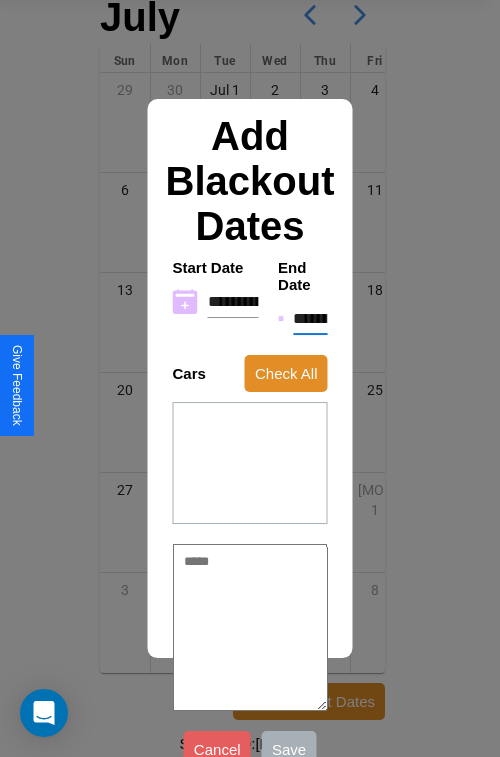 type on "*" 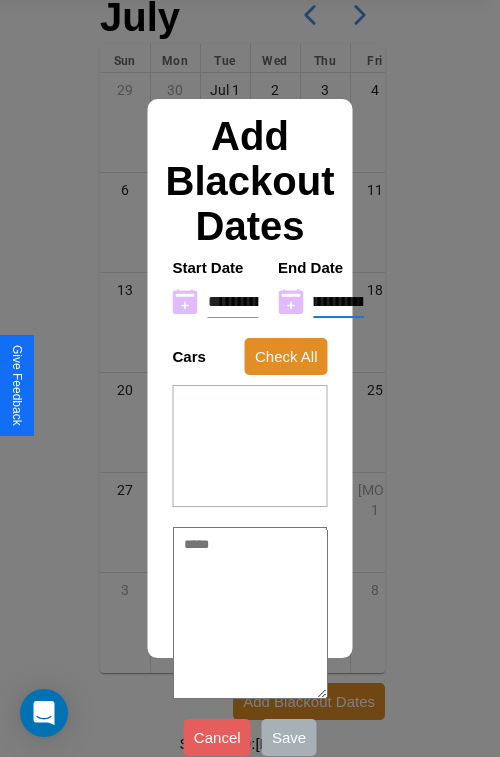 type on "**********" 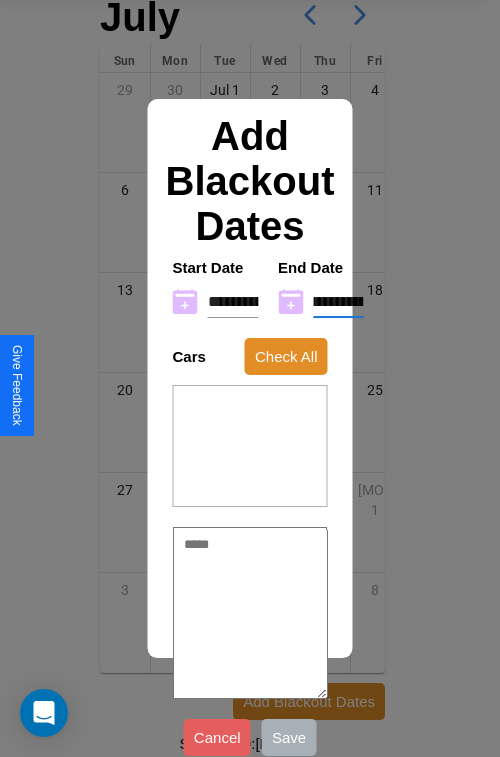 type on "*" 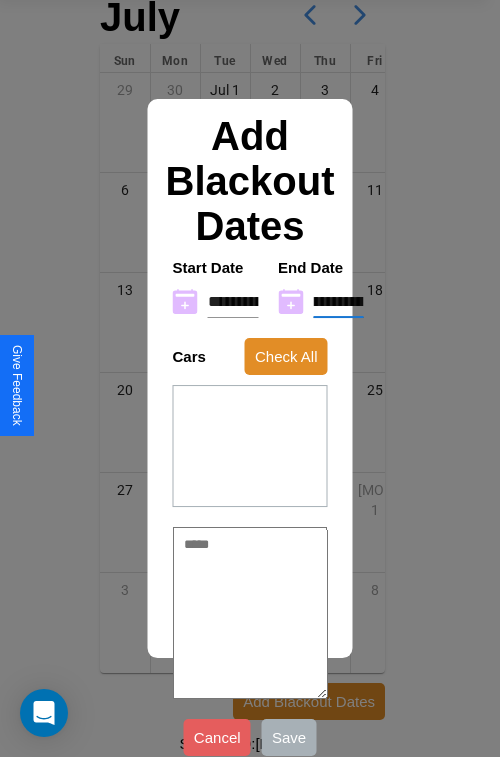 type on "**********" 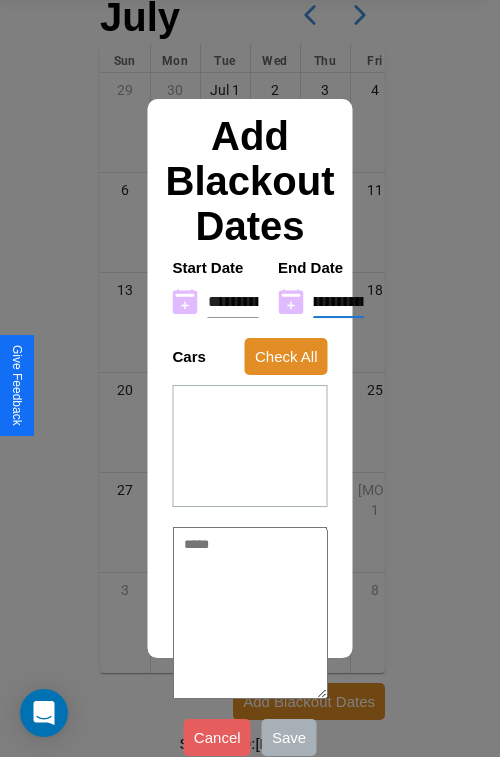 type on "*" 